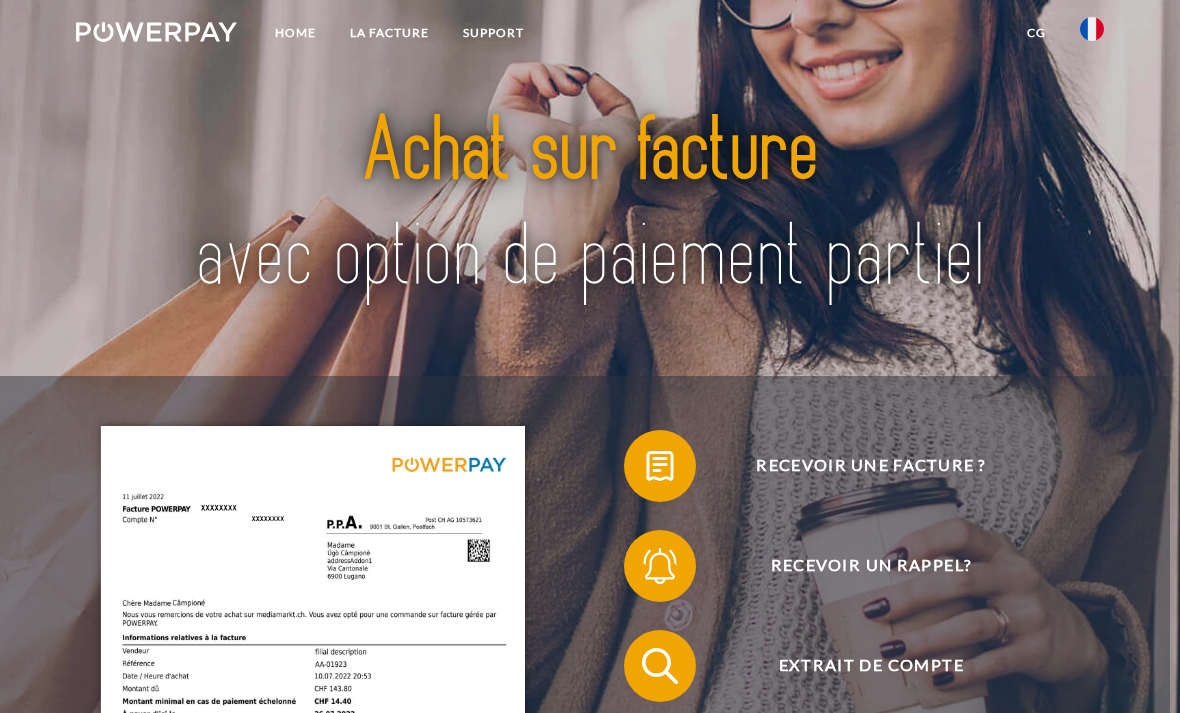 scroll, scrollTop: 0, scrollLeft: 0, axis: both 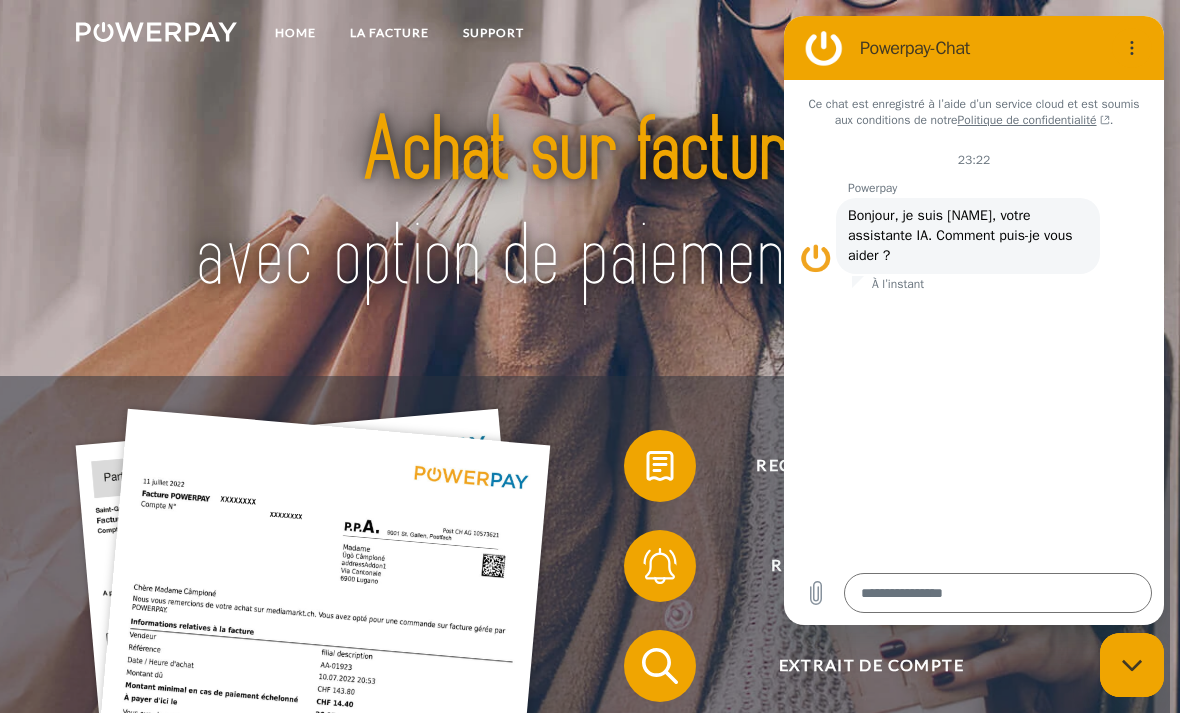 click at bounding box center (998, 593) 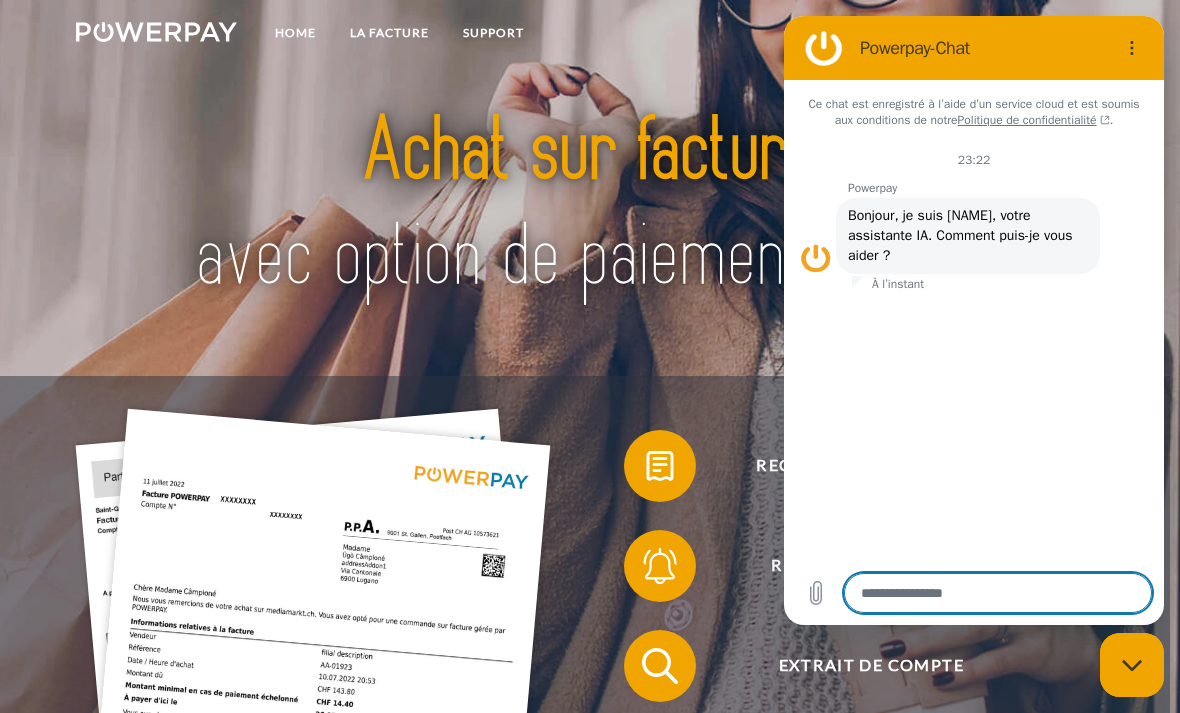 scroll, scrollTop: 25, scrollLeft: 0, axis: vertical 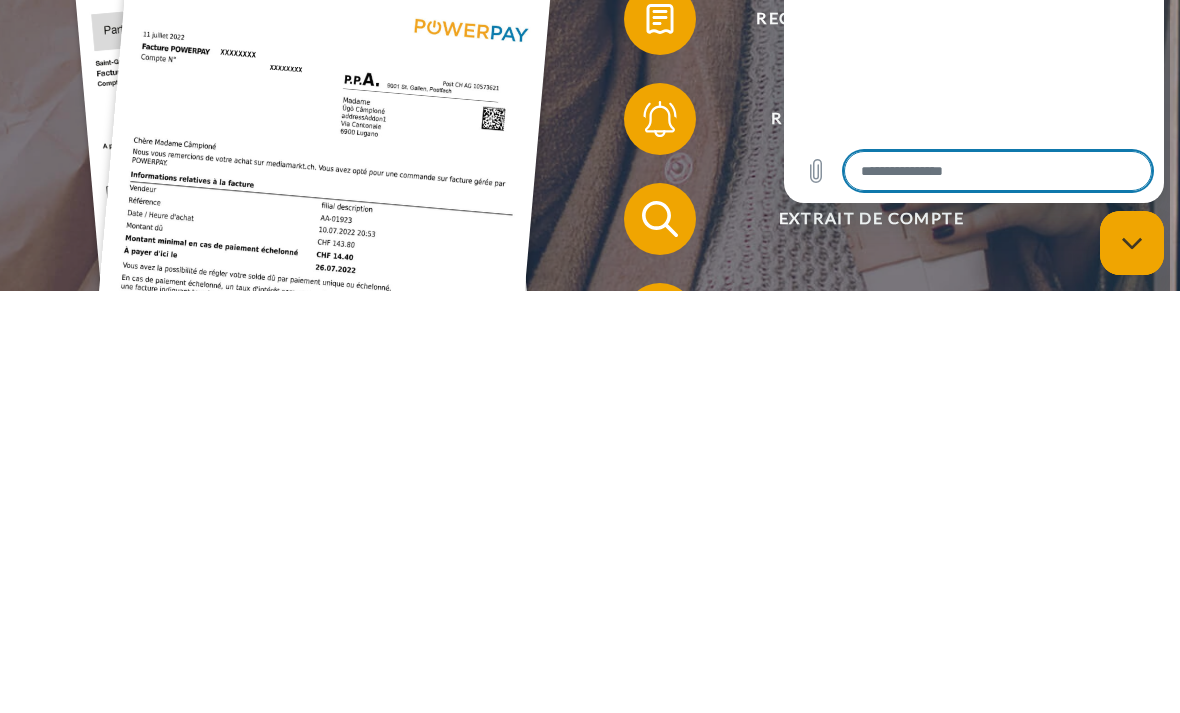 type on "*" 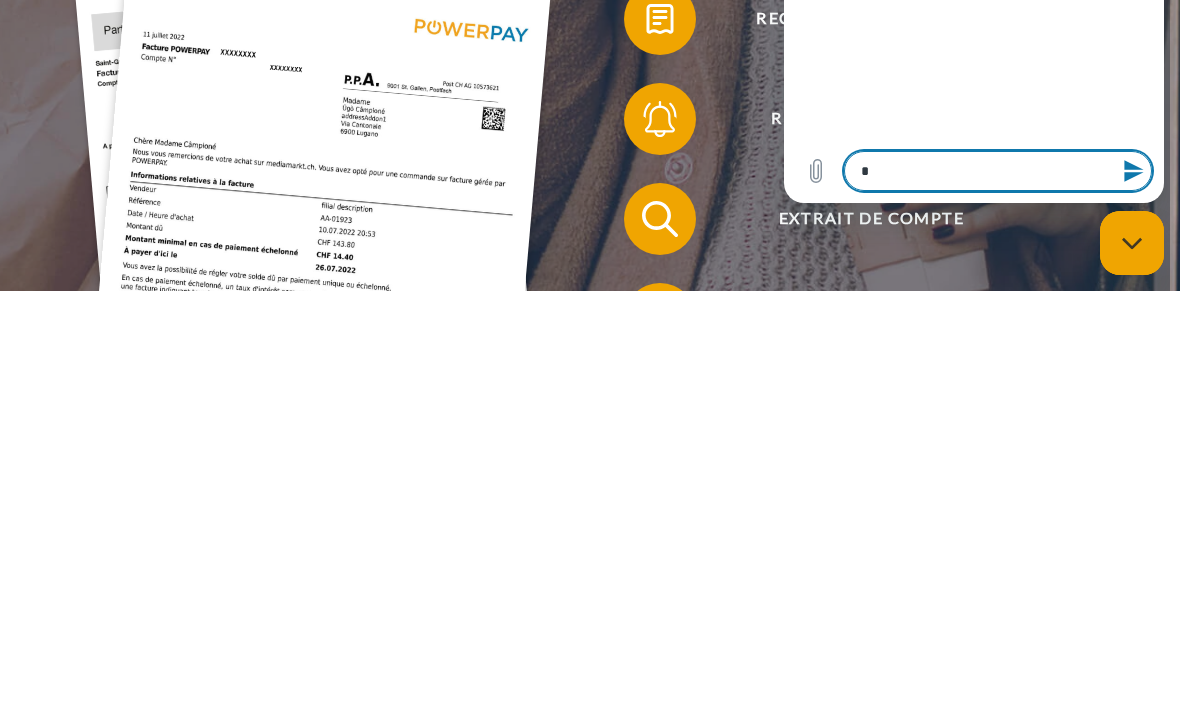 type on "**" 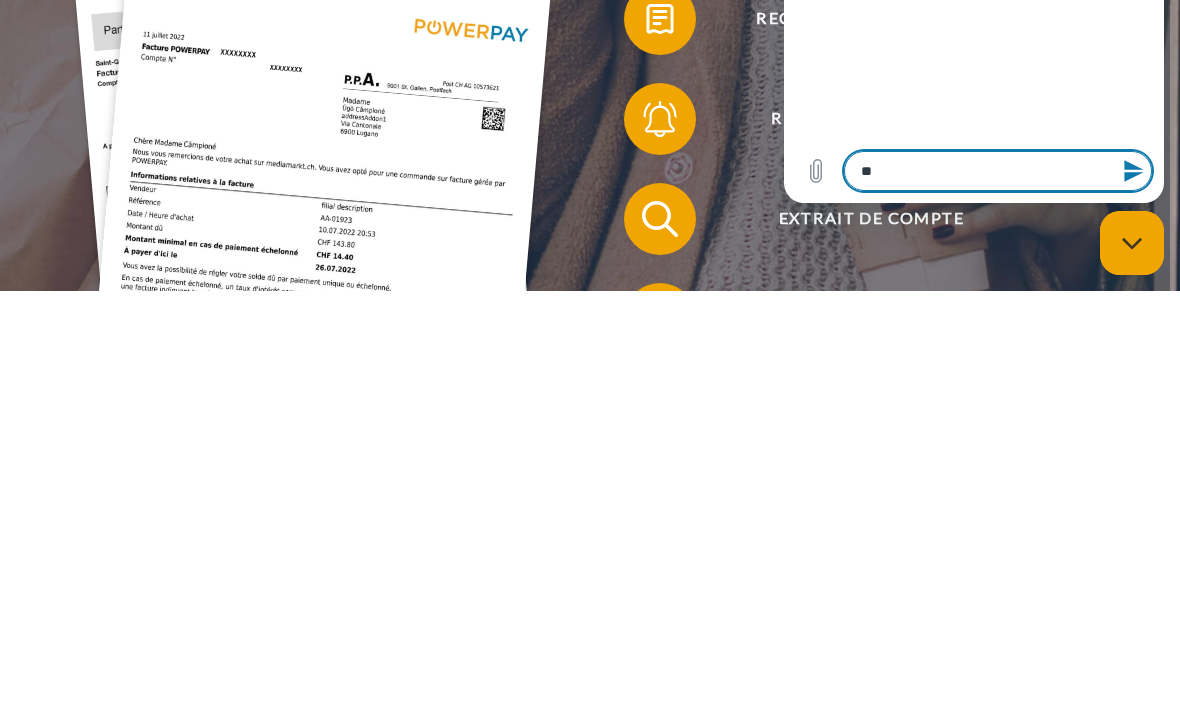 type on "***" 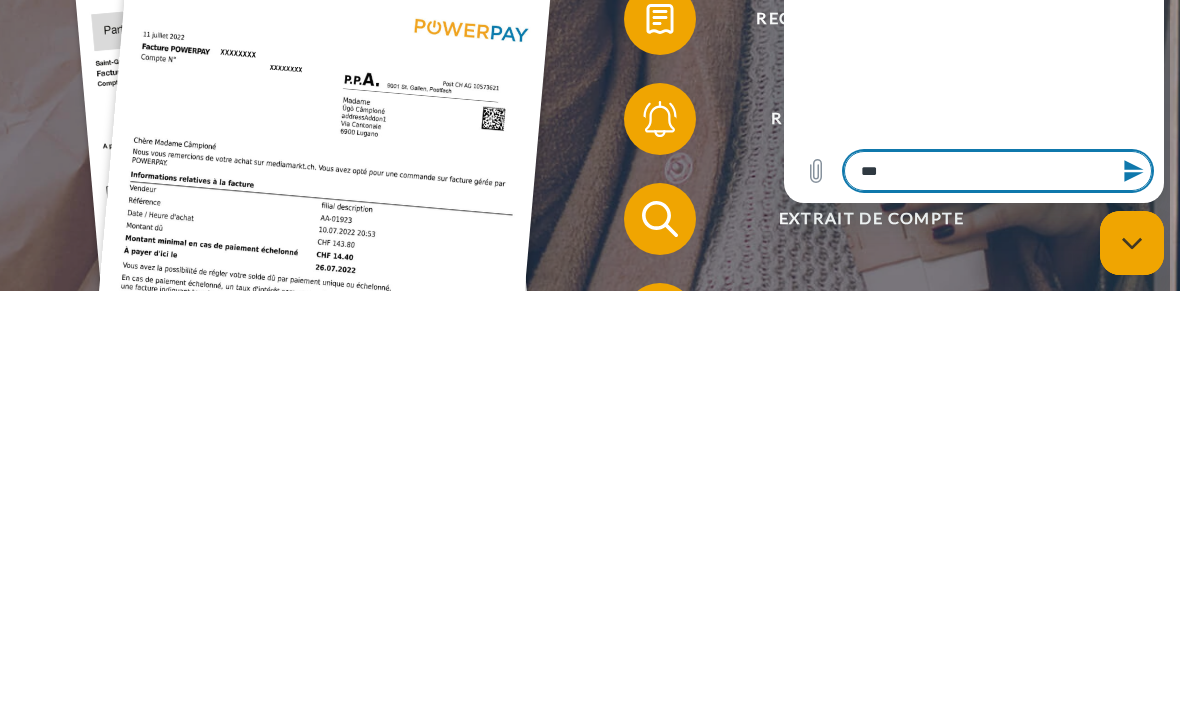 type on "***" 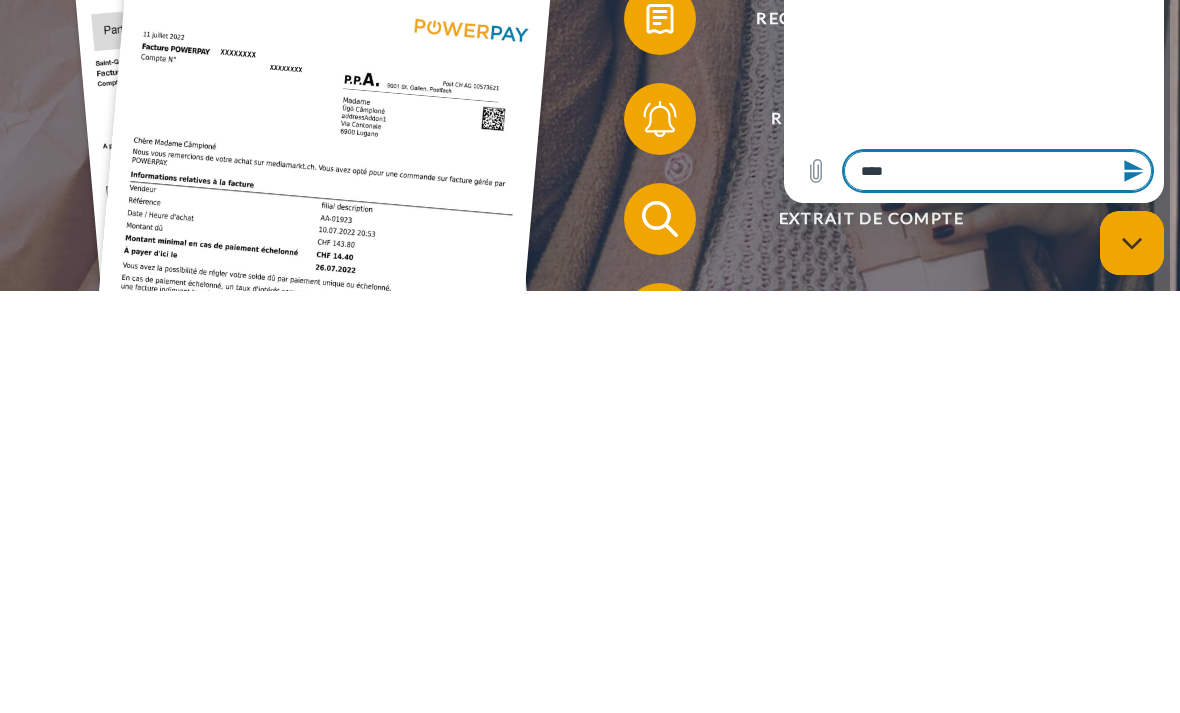 type on "*****" 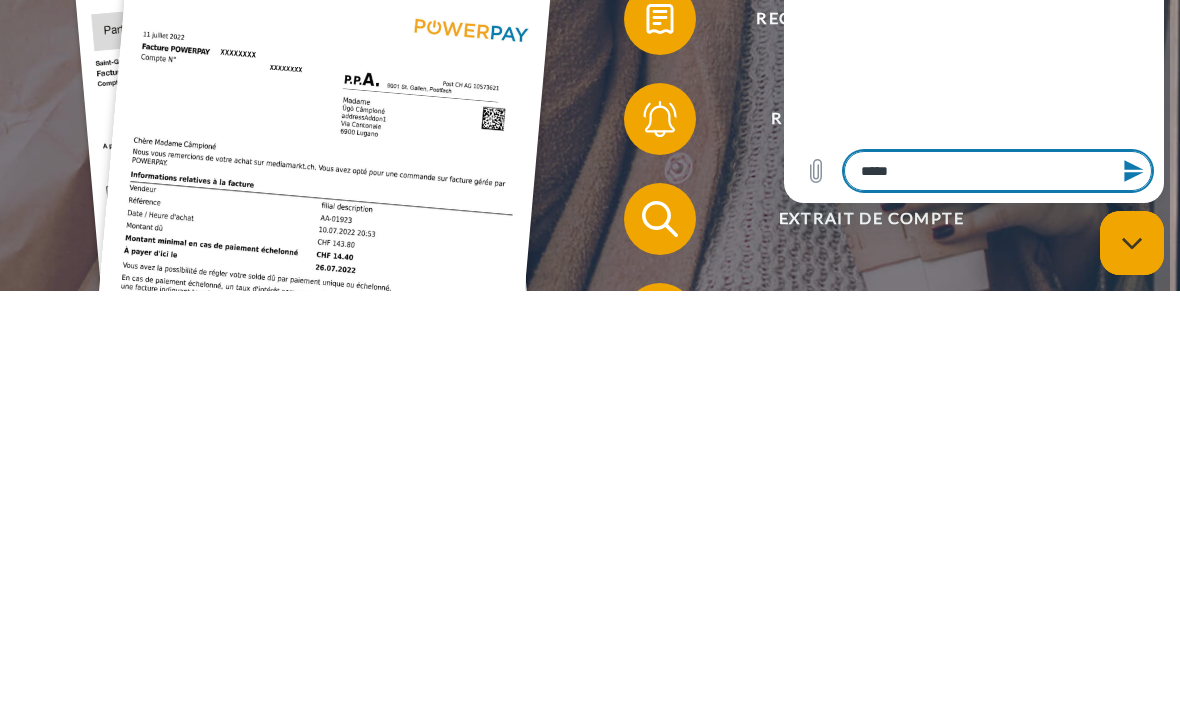 type on "******" 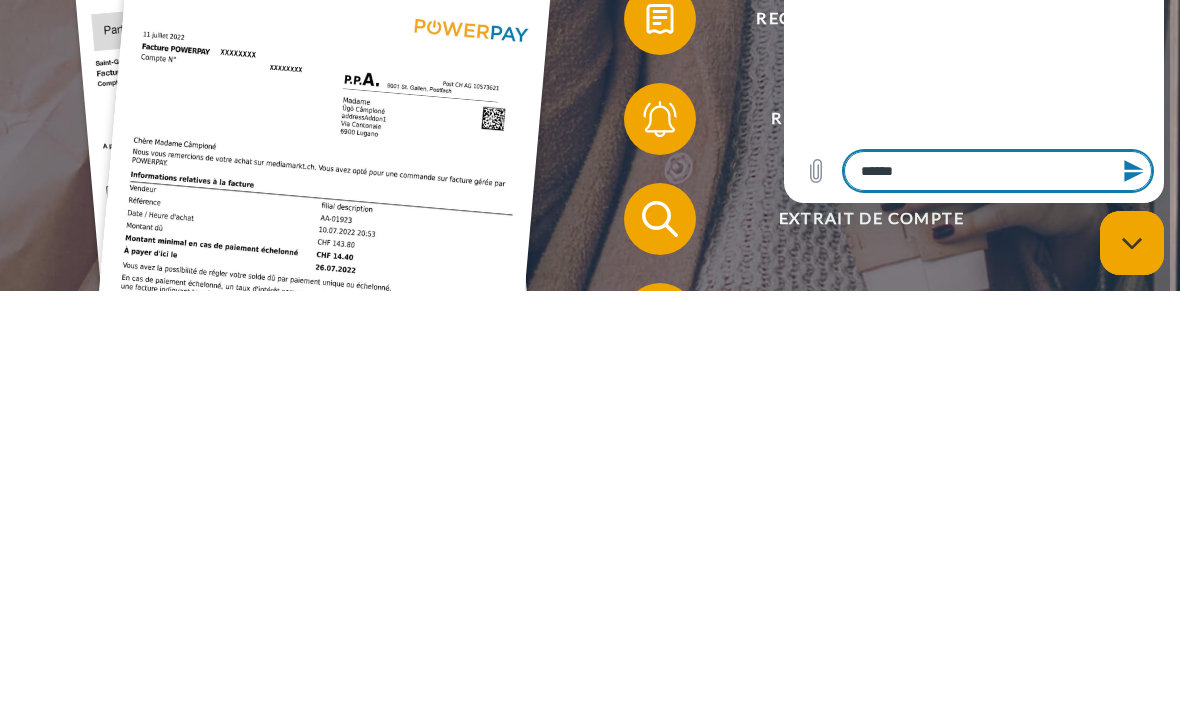 type on "*" 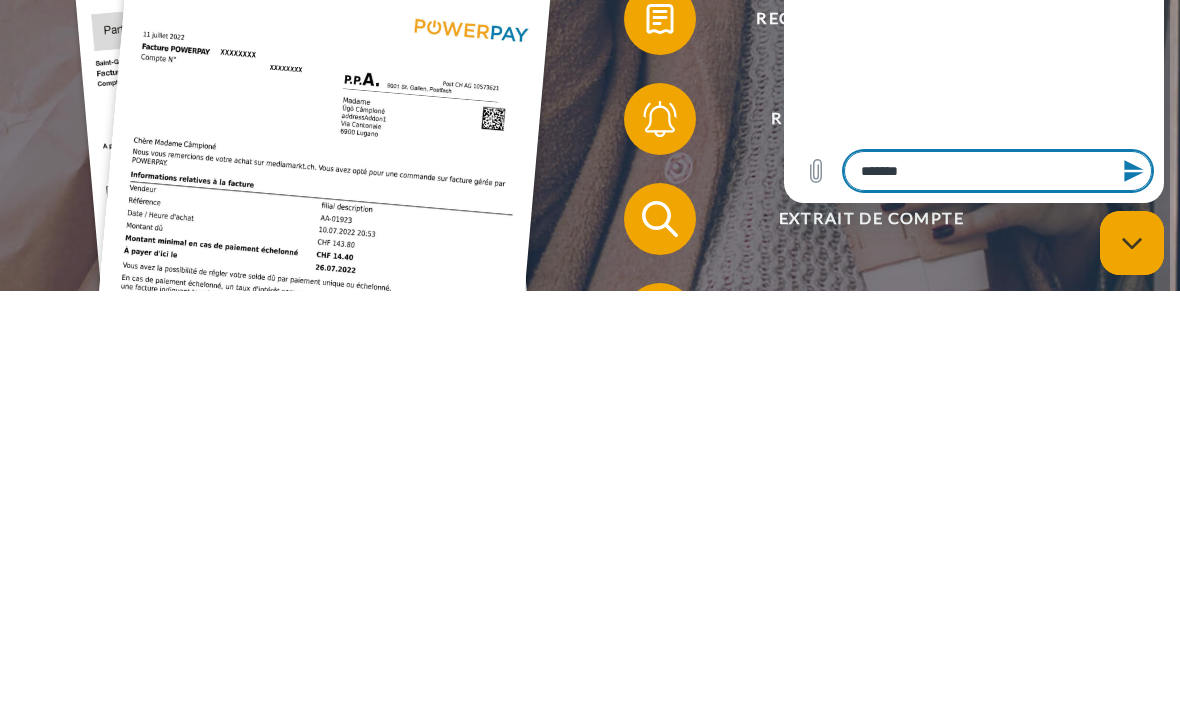 type on "********" 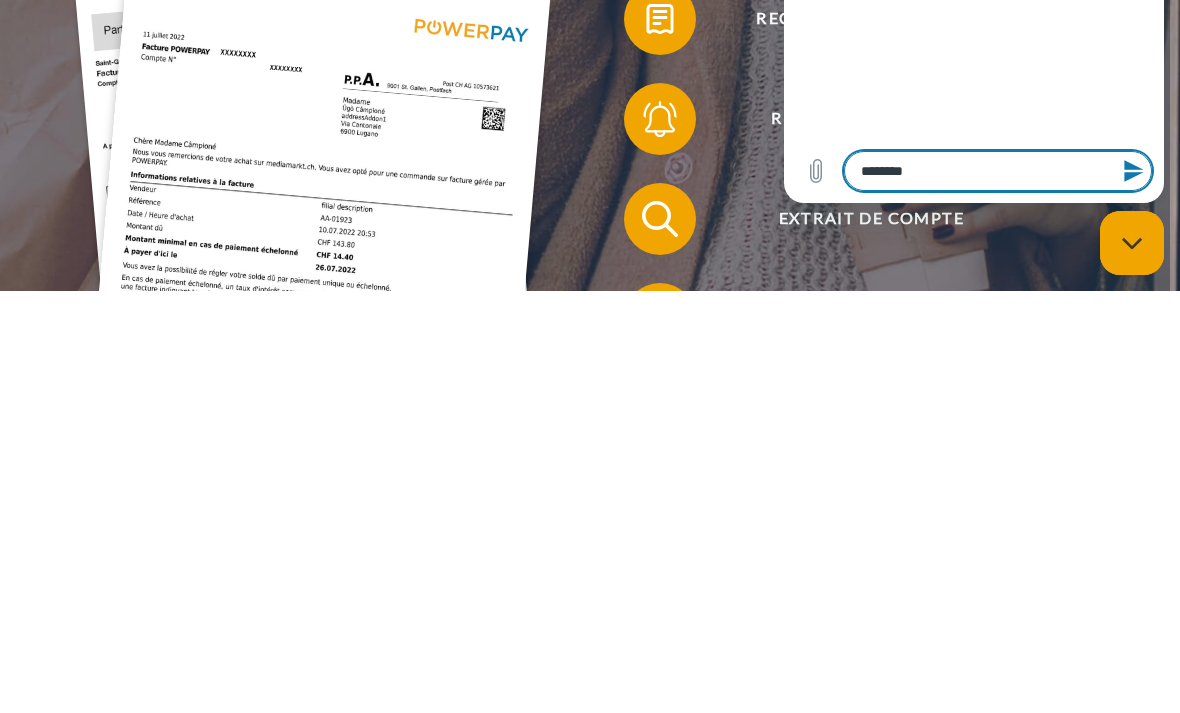type on "*" 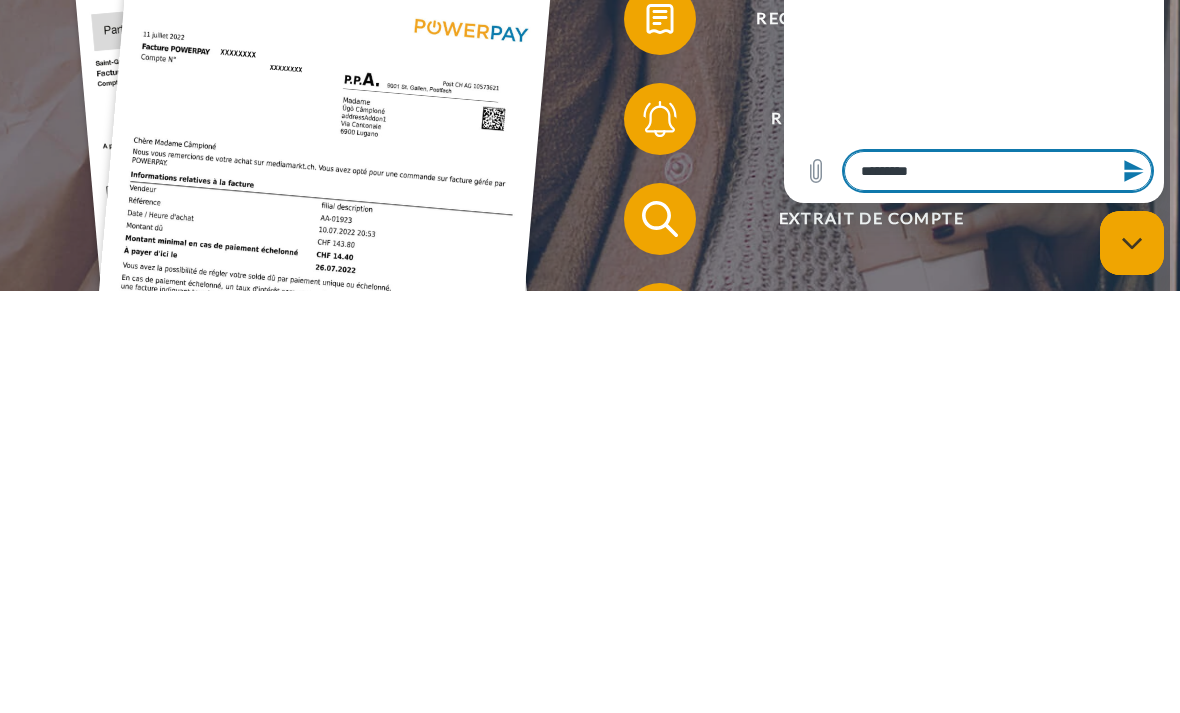 type on "*" 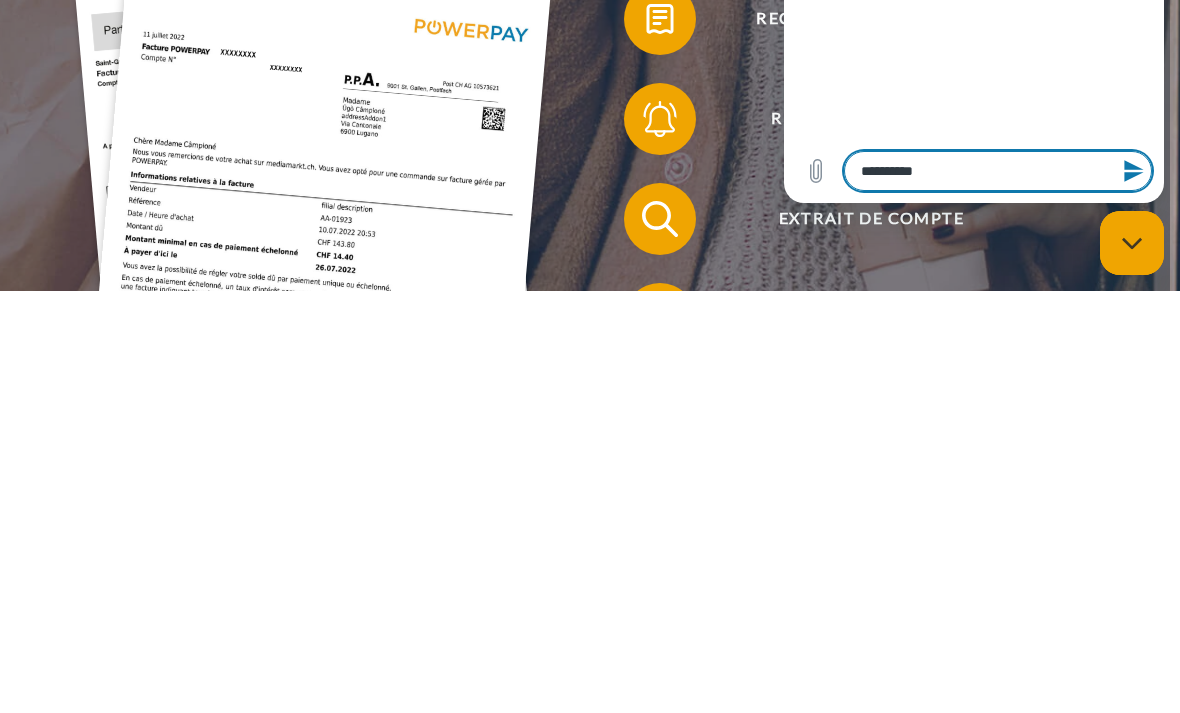 type on "**********" 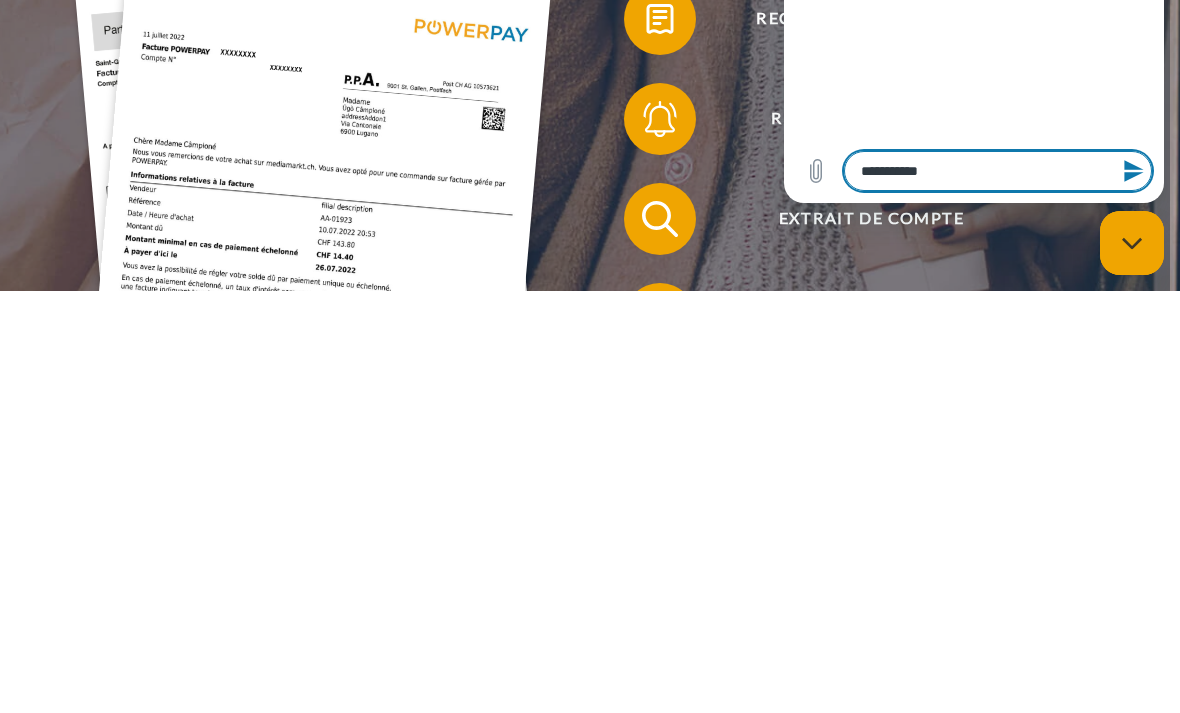 type on "*" 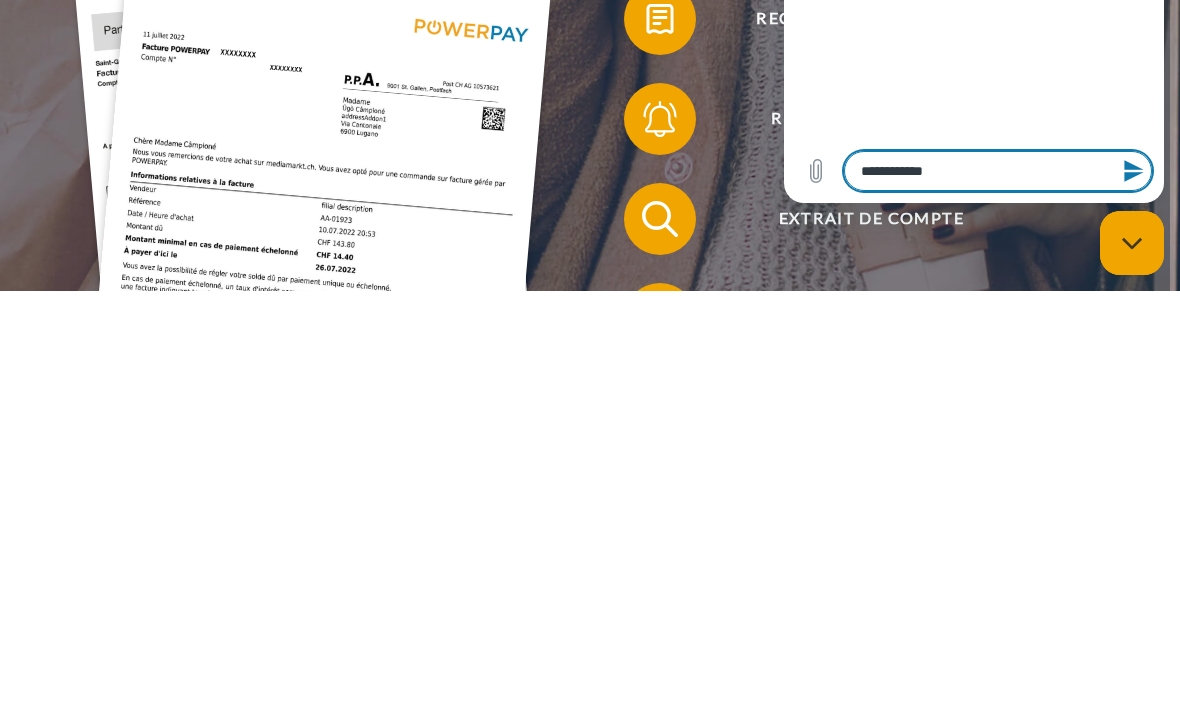 type on "**********" 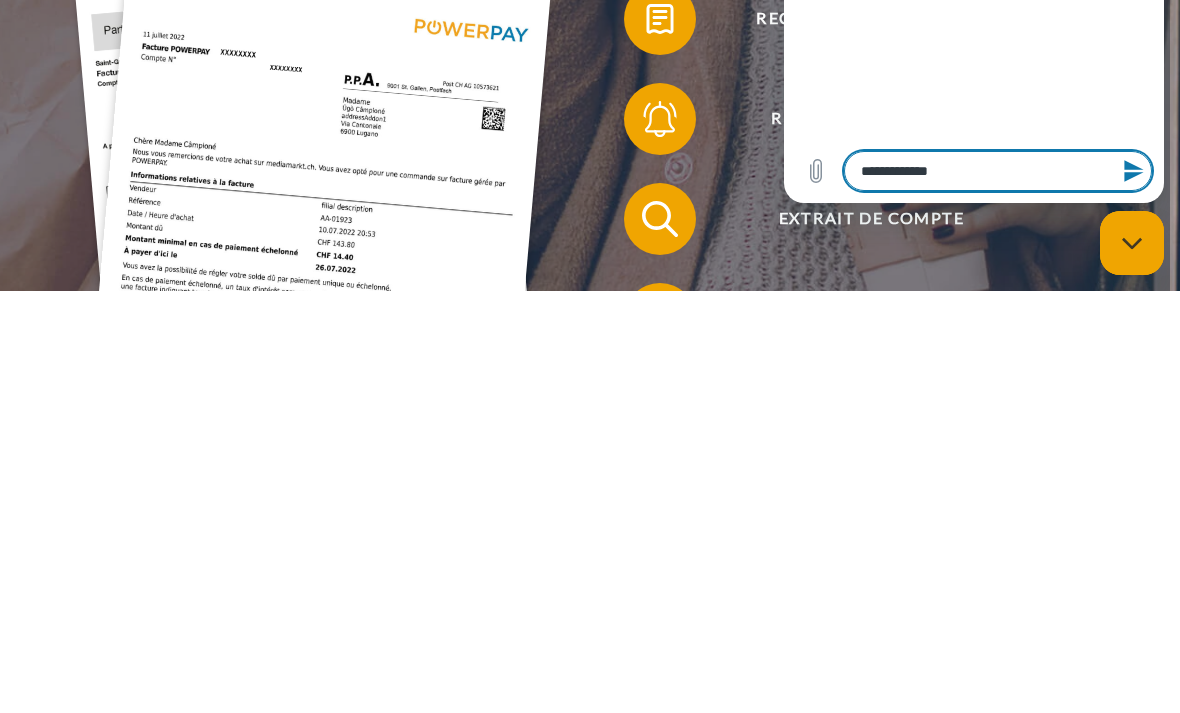 type on "**********" 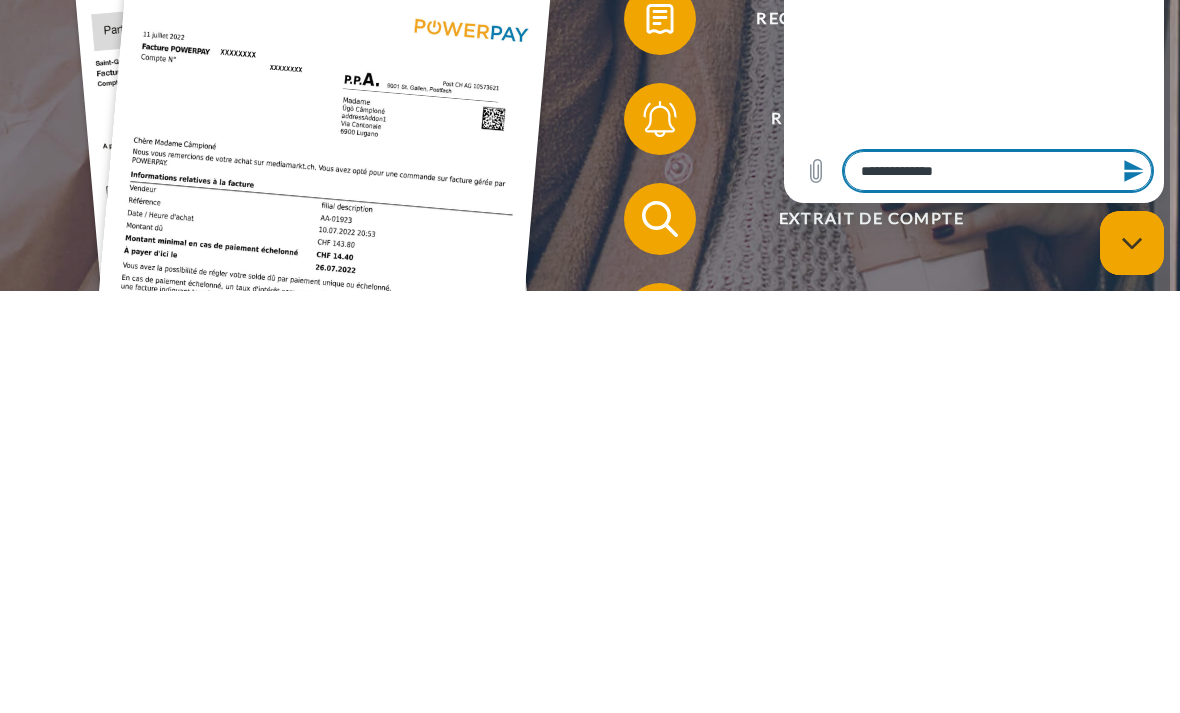 type on "*" 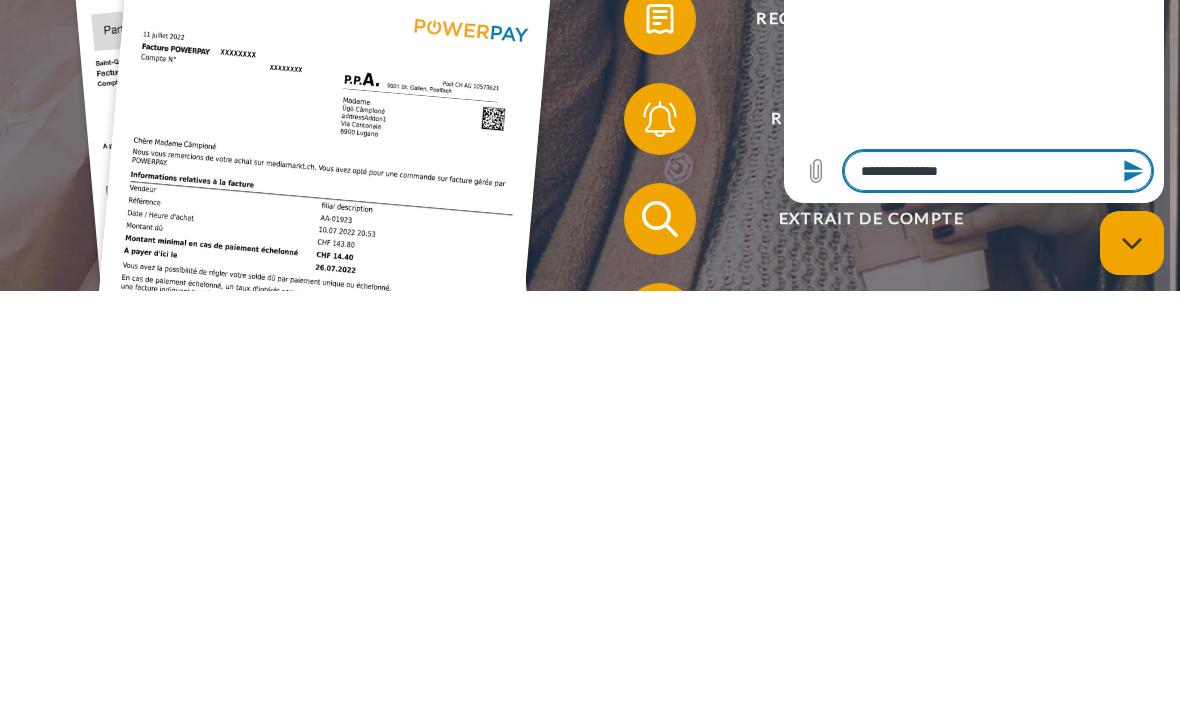type on "*" 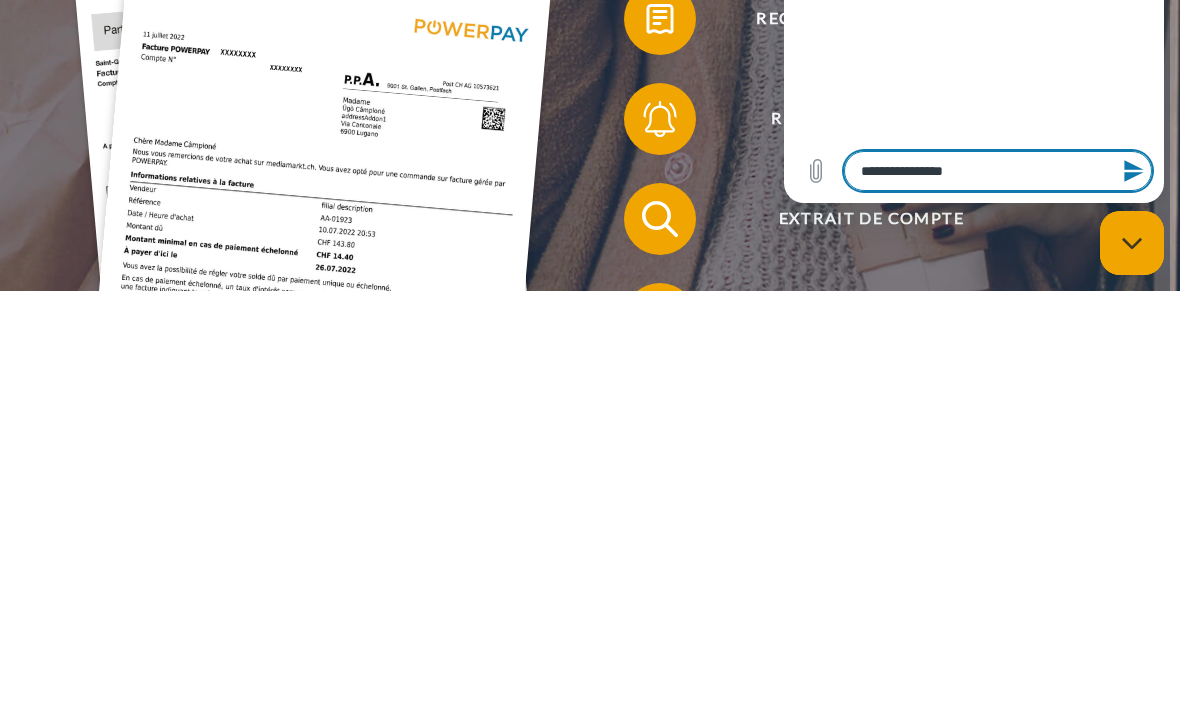 type on "**********" 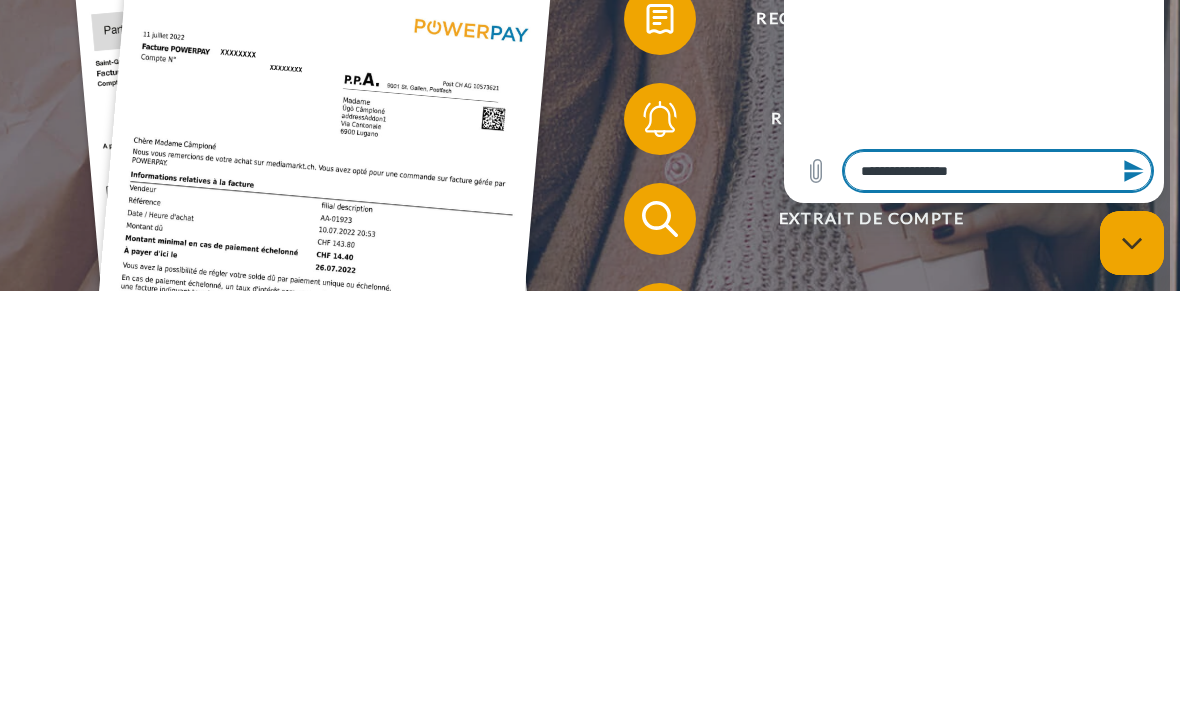type on "**********" 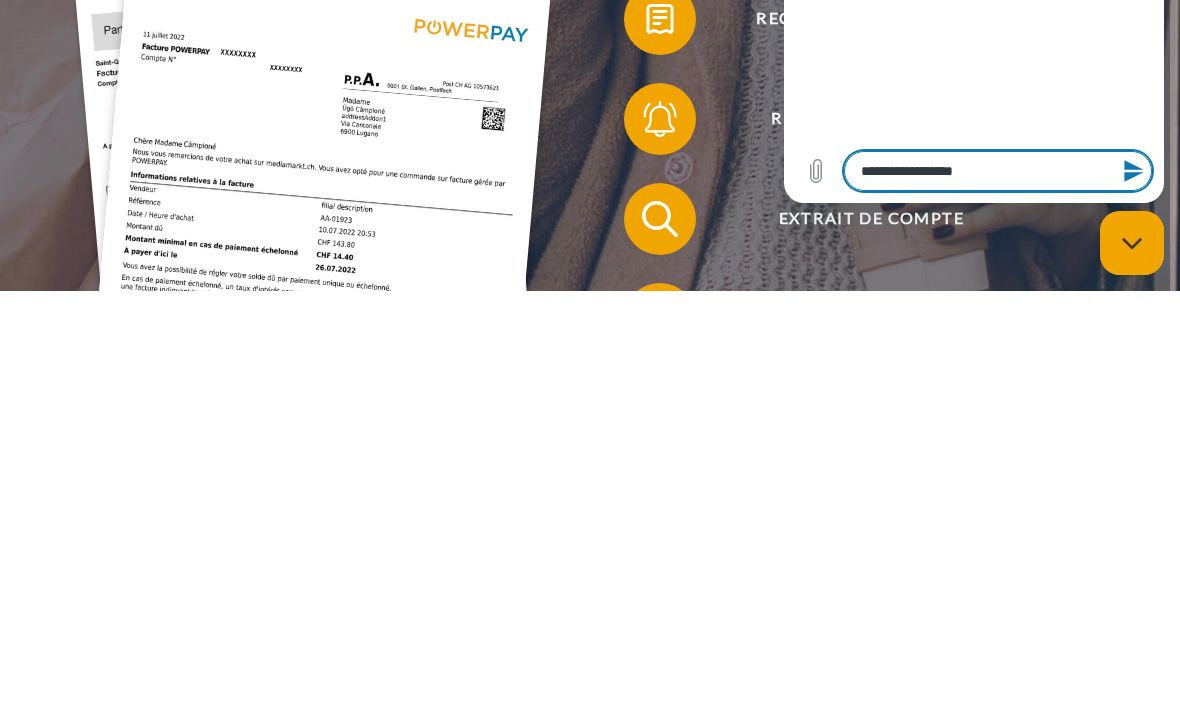 type on "*" 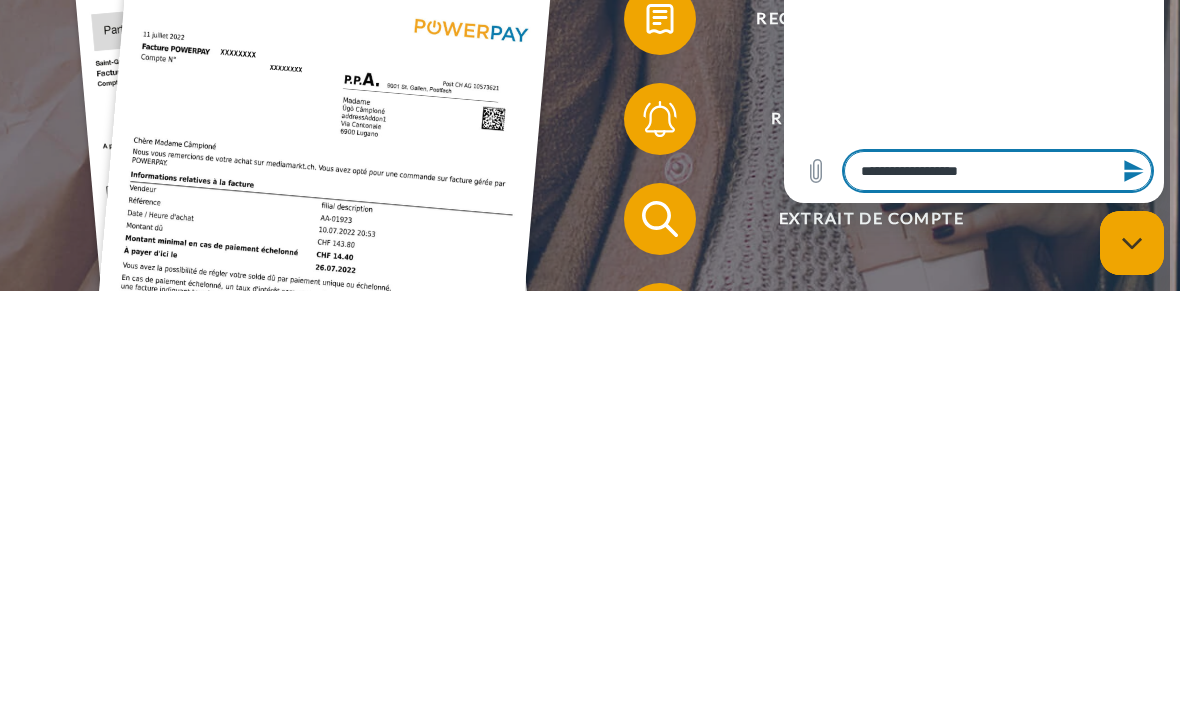 type on "*" 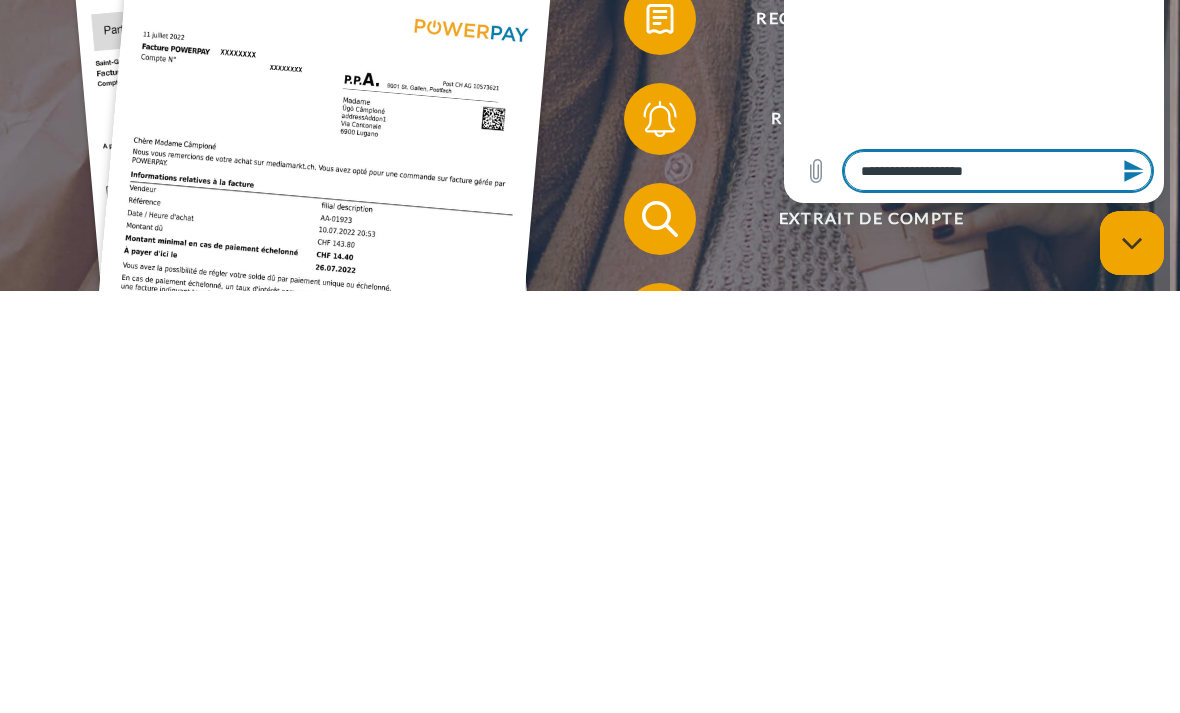 type on "**********" 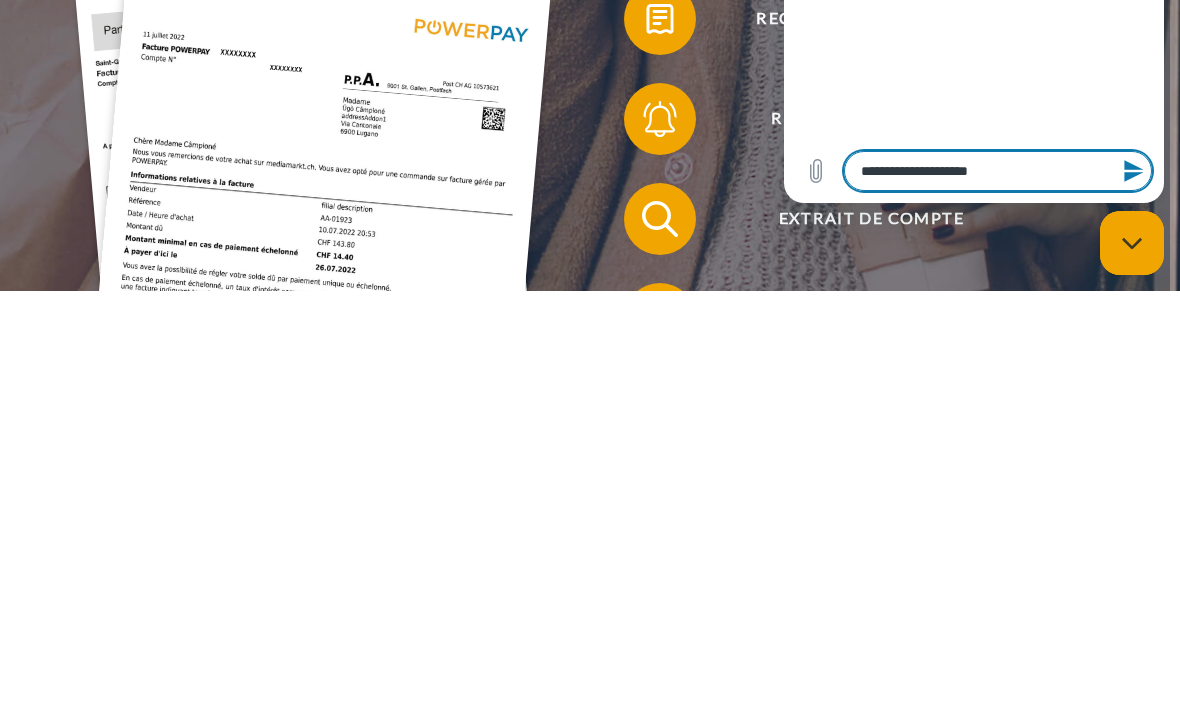 type on "*" 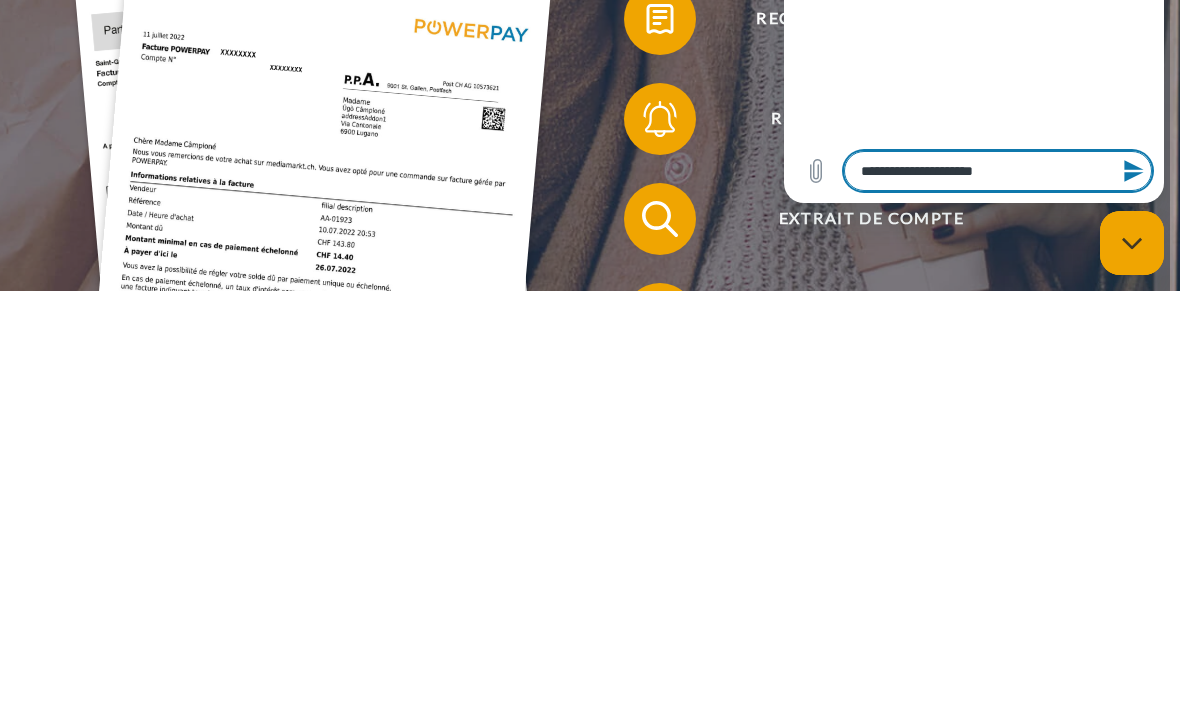 type on "**********" 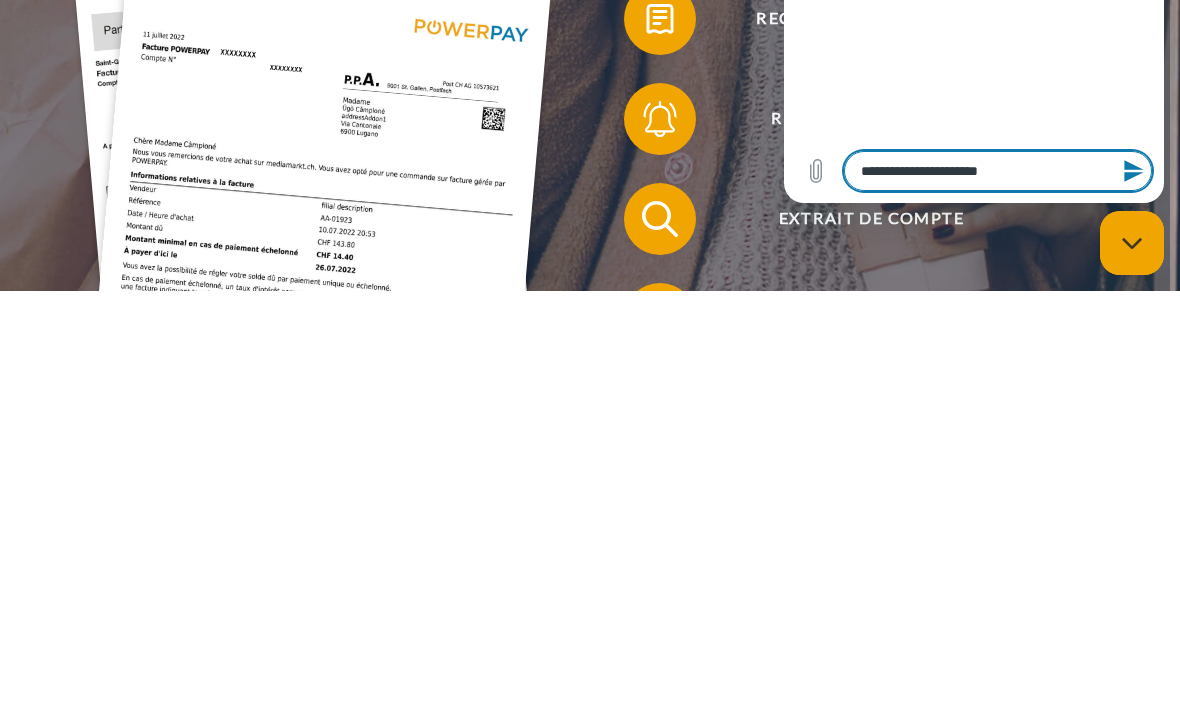 type on "**********" 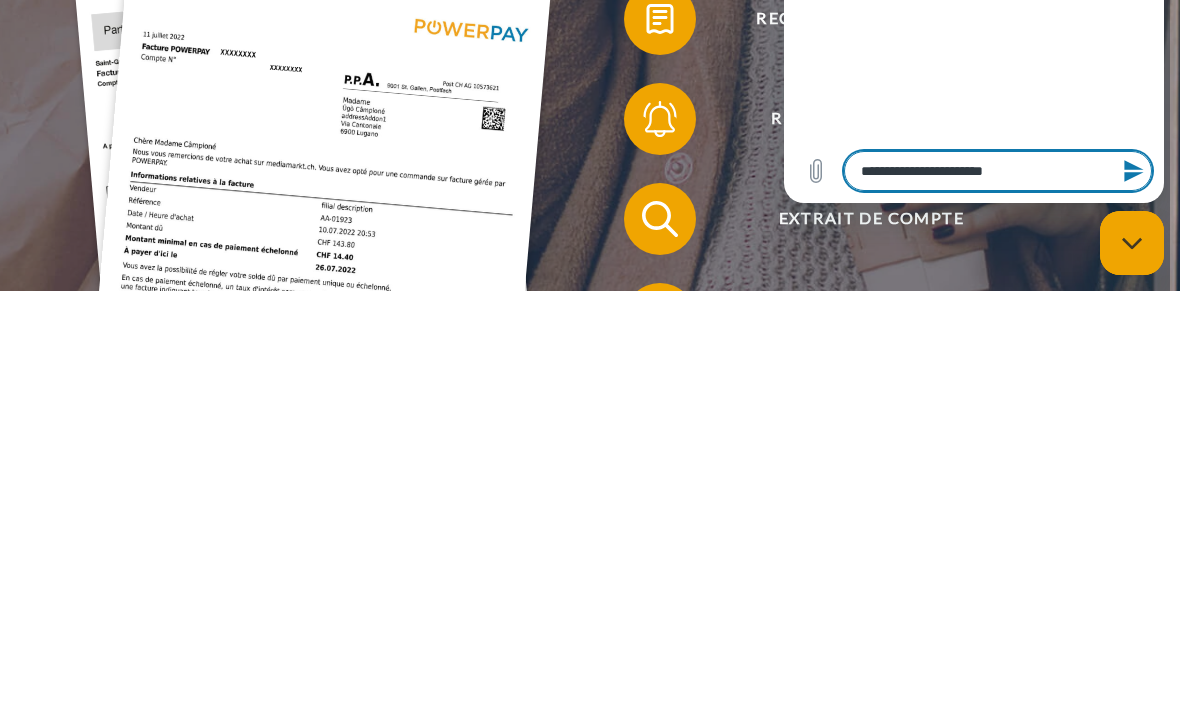 type on "**********" 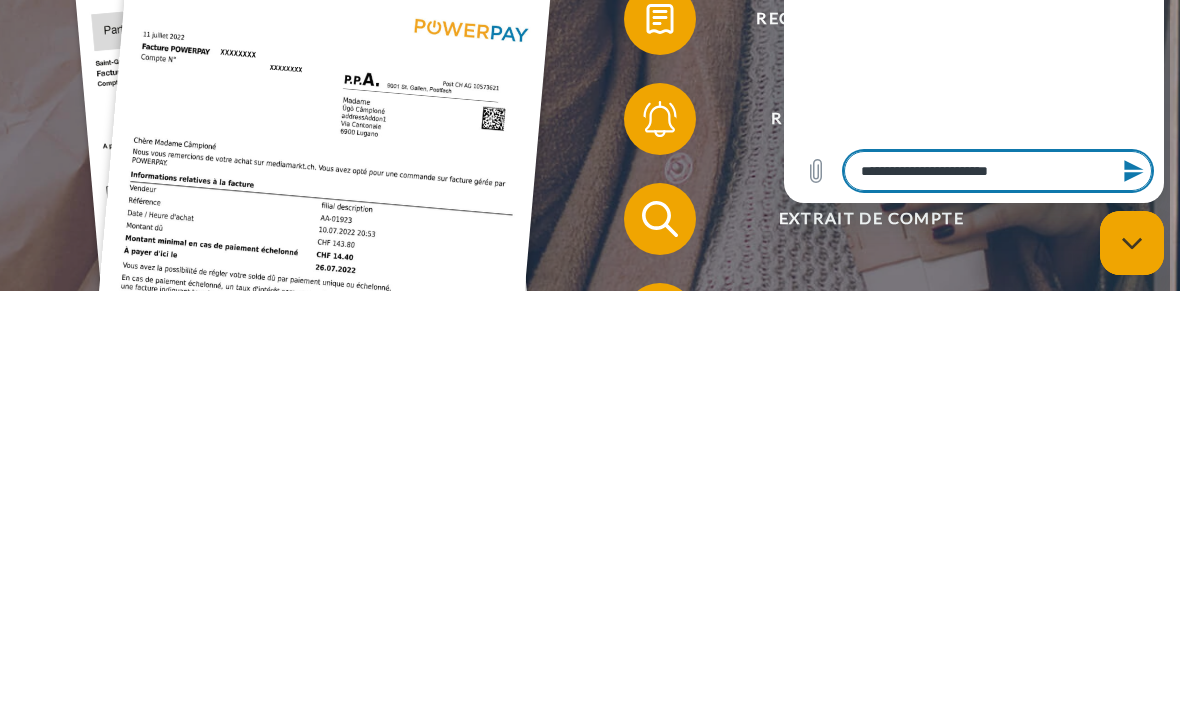 type on "**********" 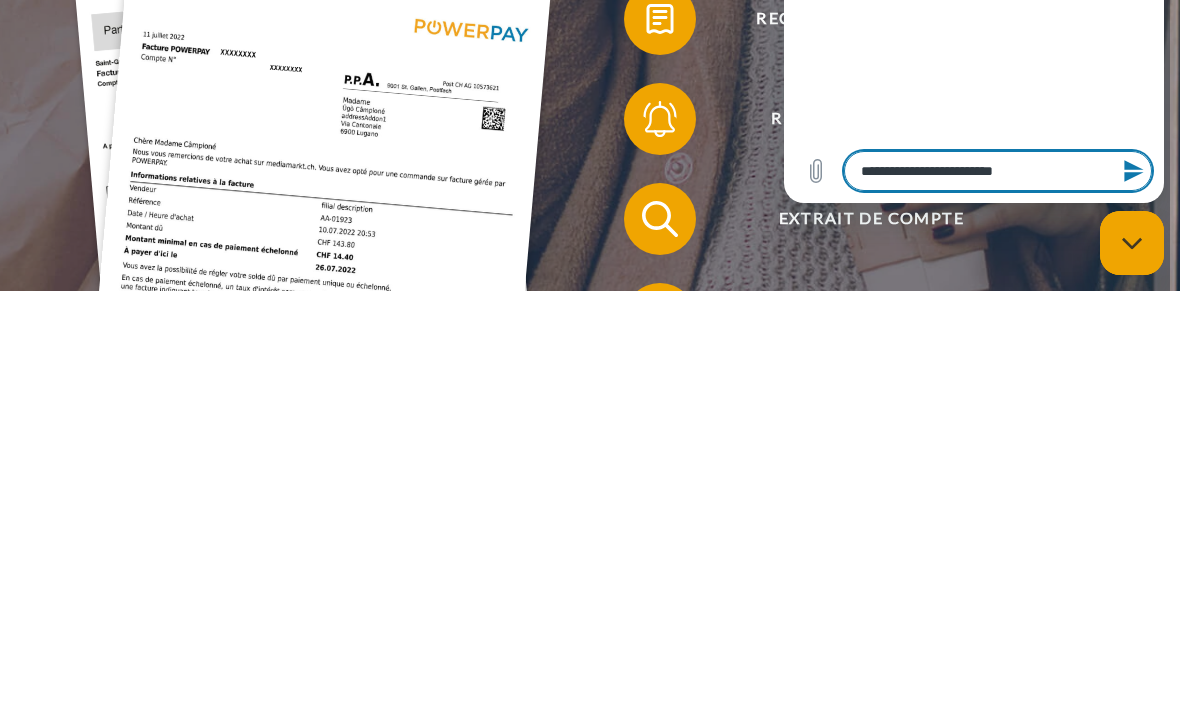 type on "**********" 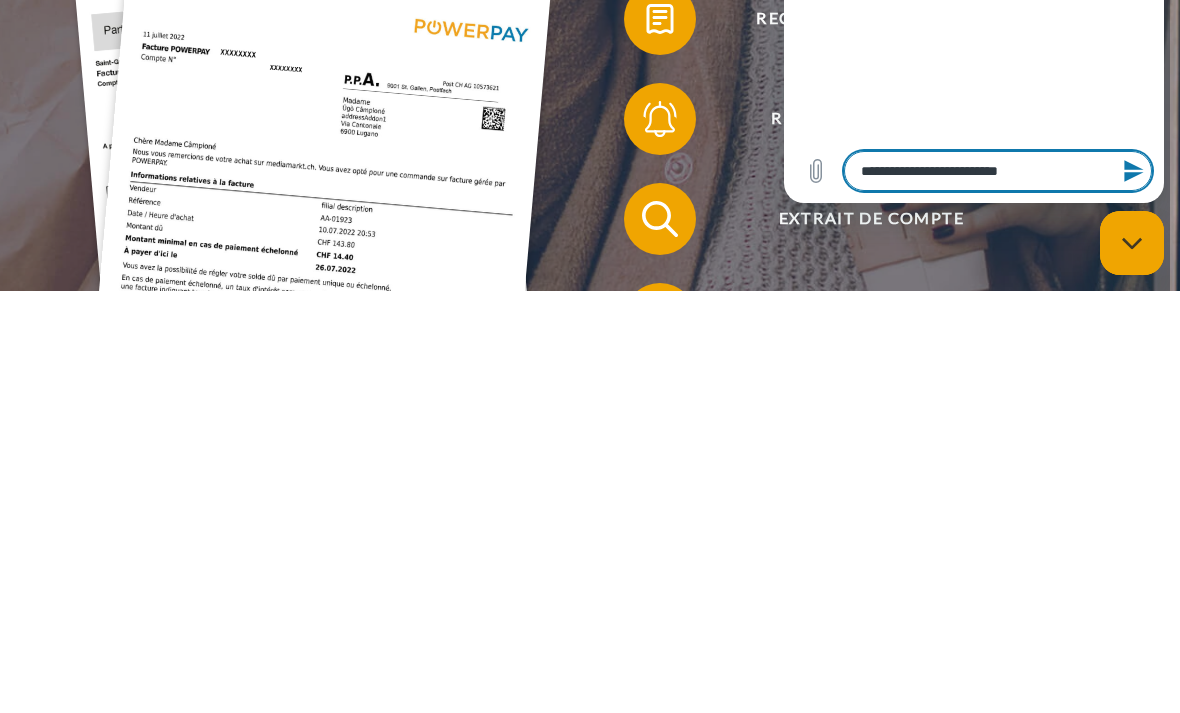 type on "**********" 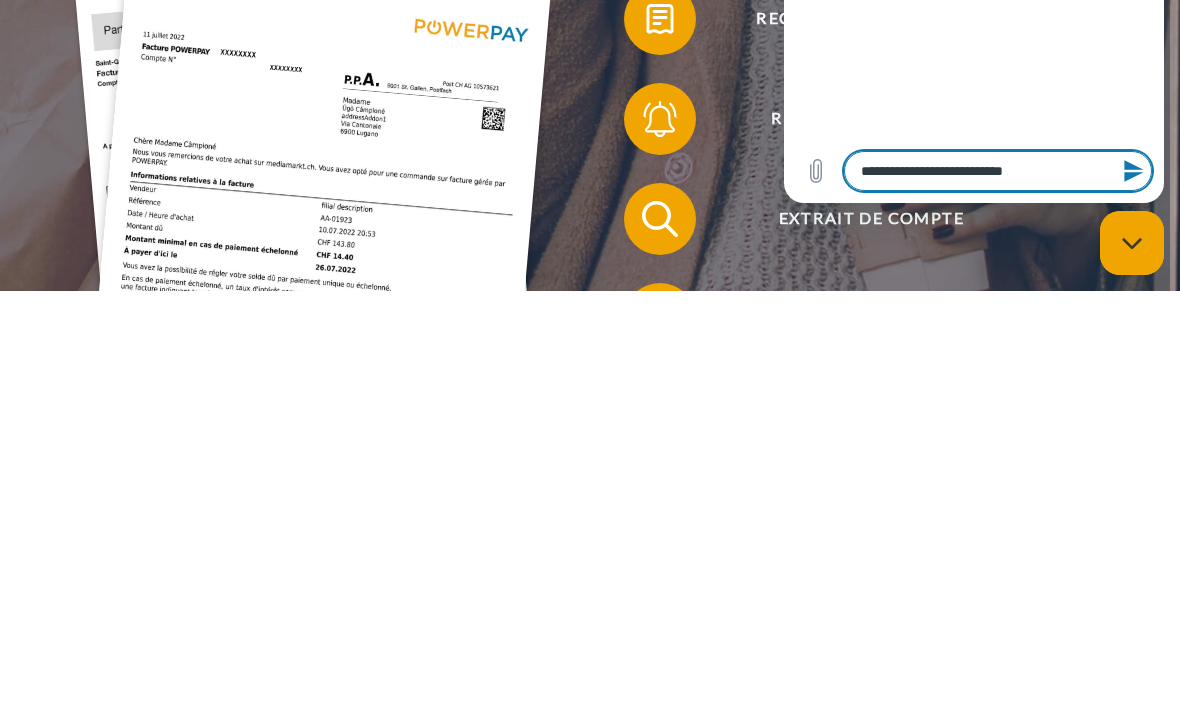 type on "*" 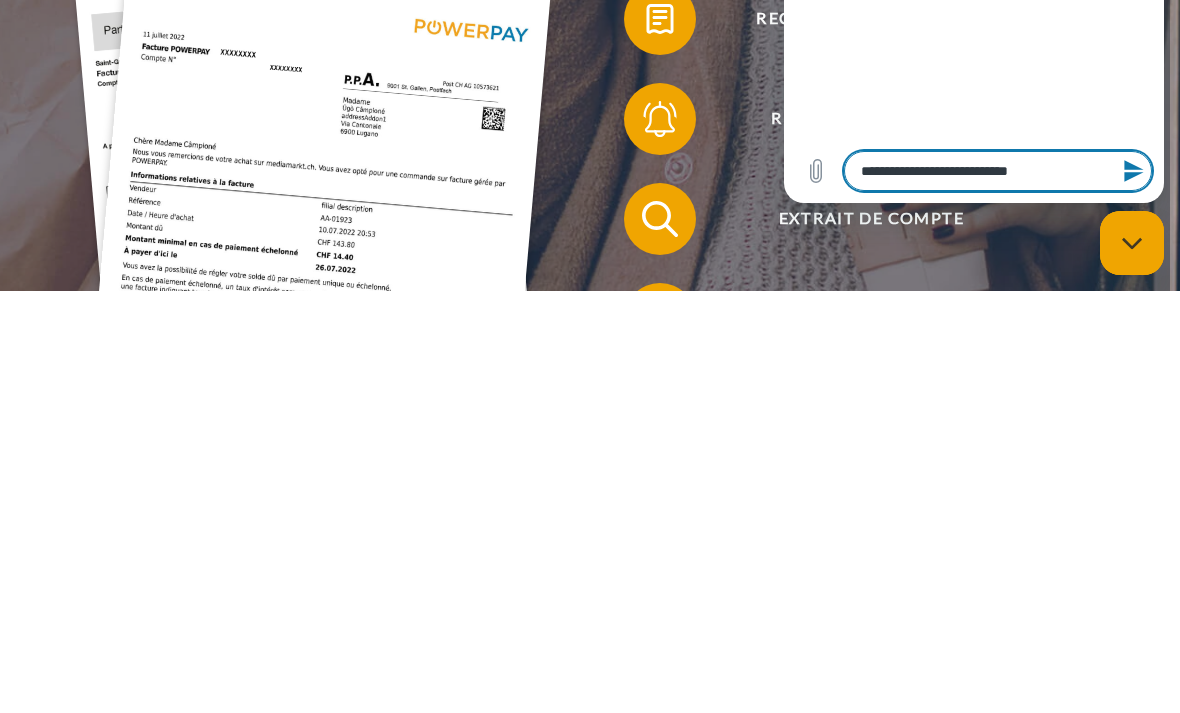 type on "**********" 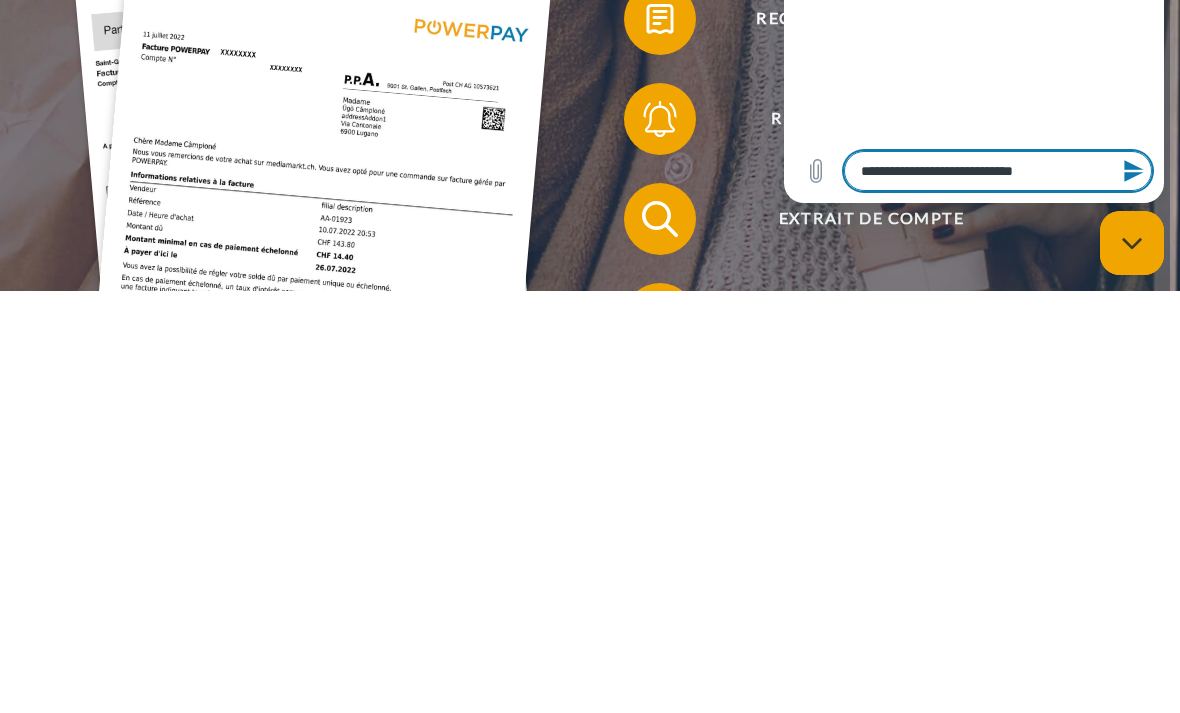 type on "**********" 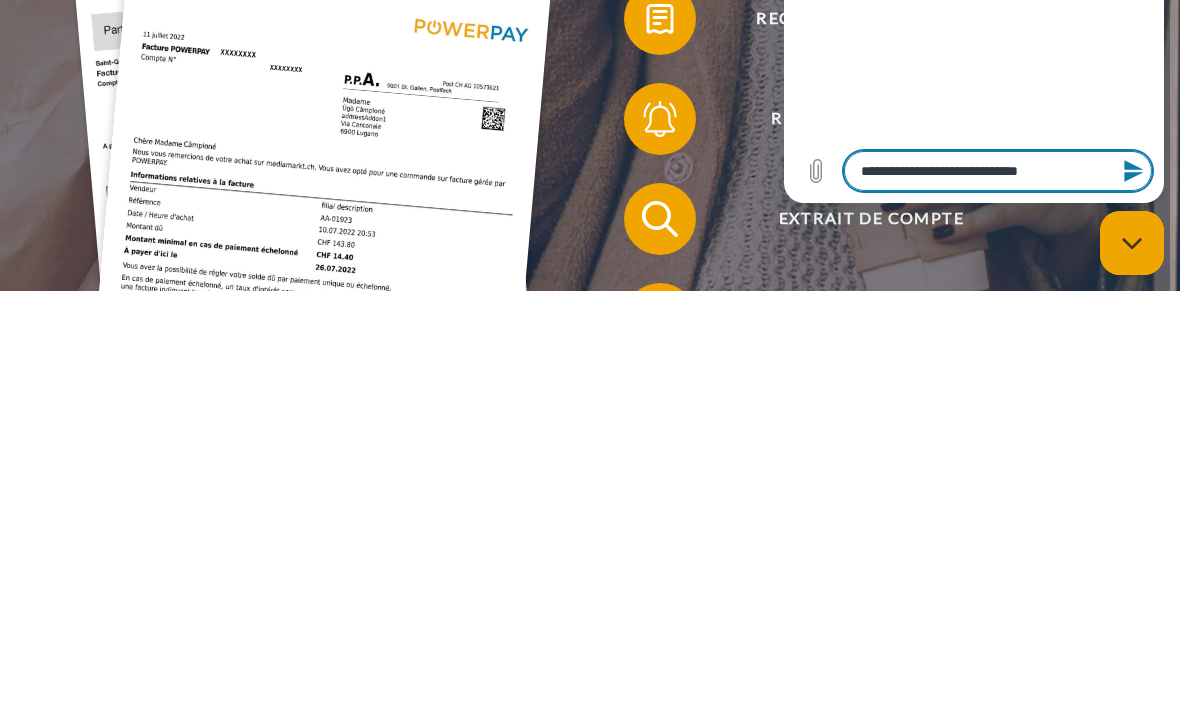 type on "**********" 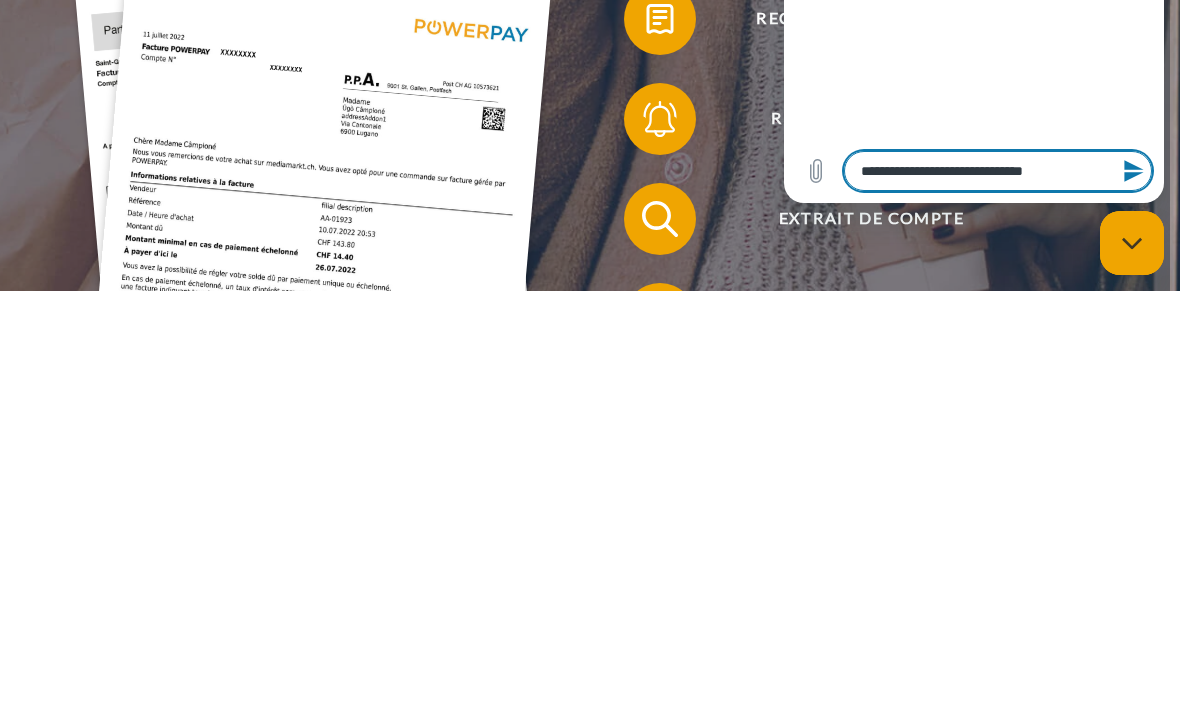 type on "**********" 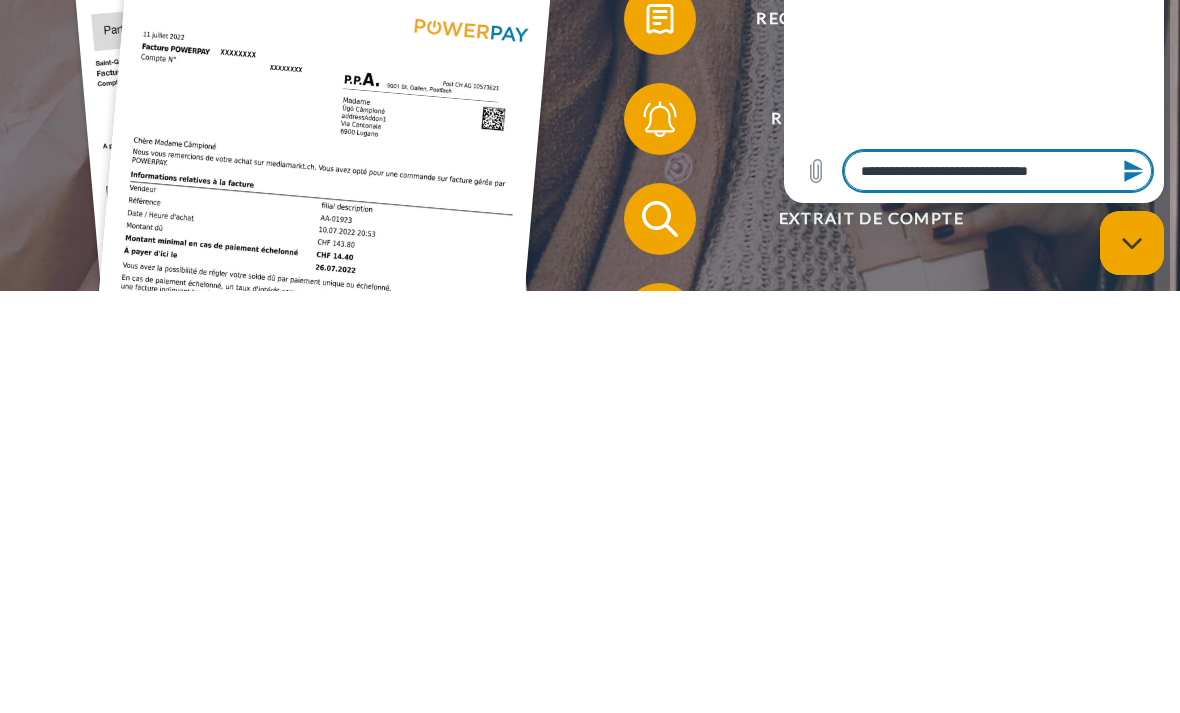 type on "**********" 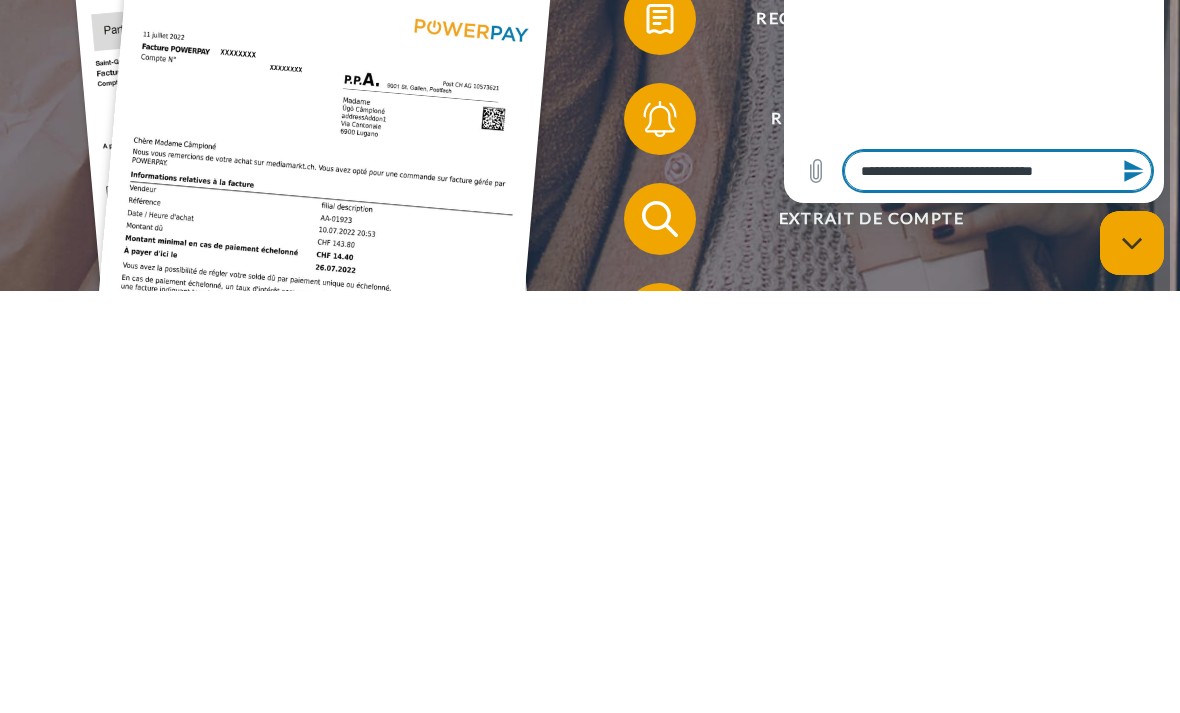 type on "**********" 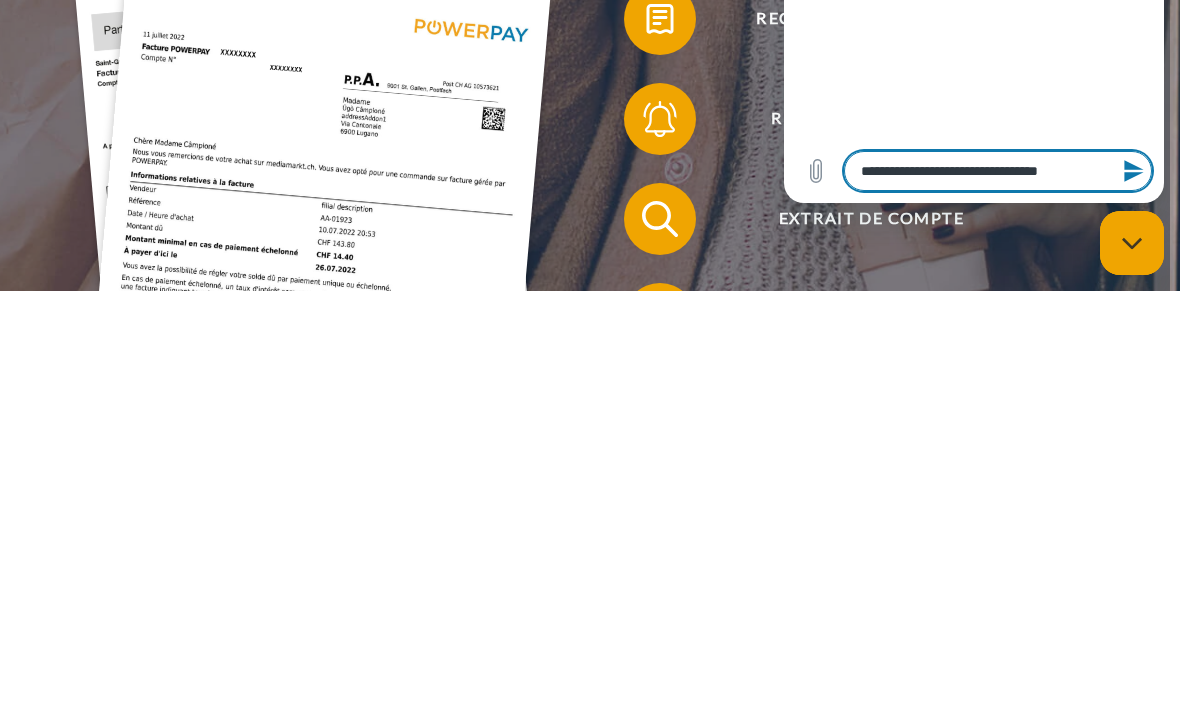 type on "**********" 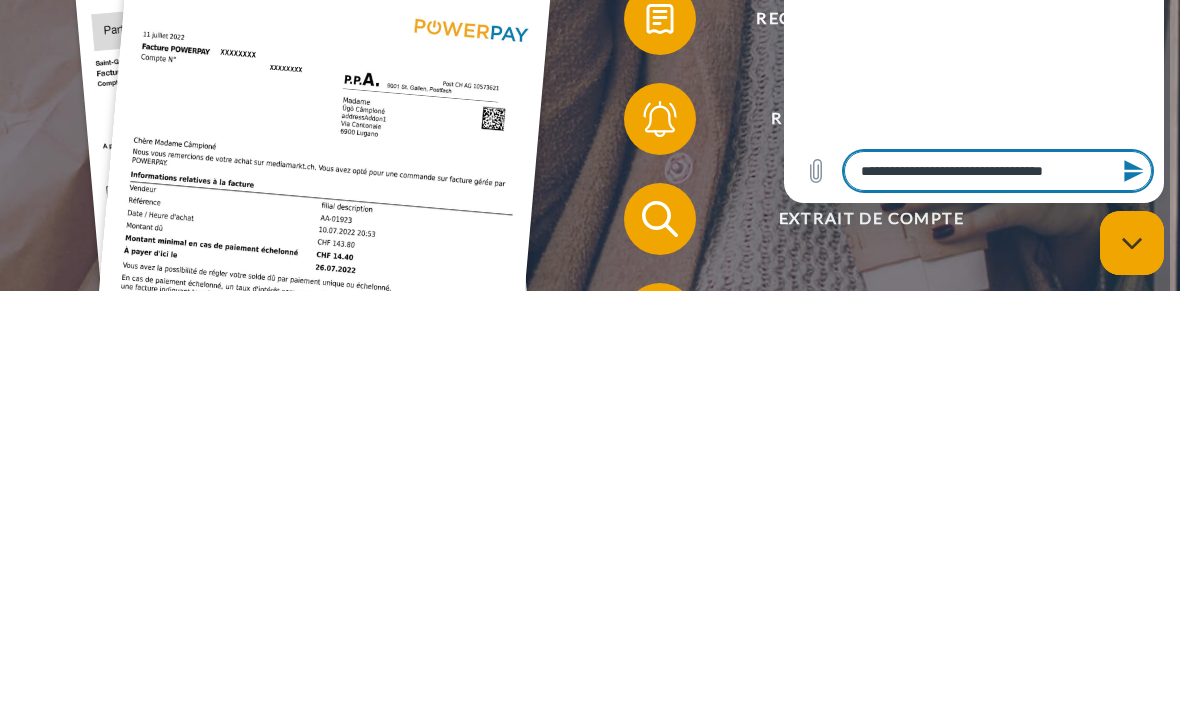 type on "*" 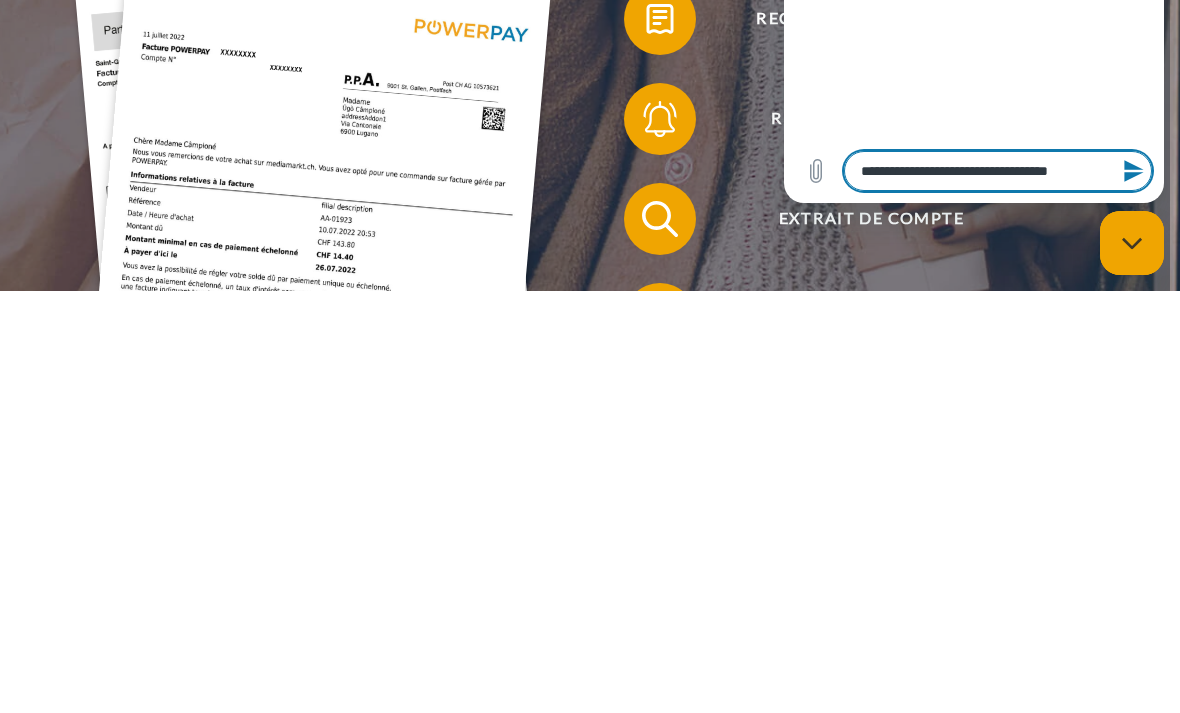 type on "**********" 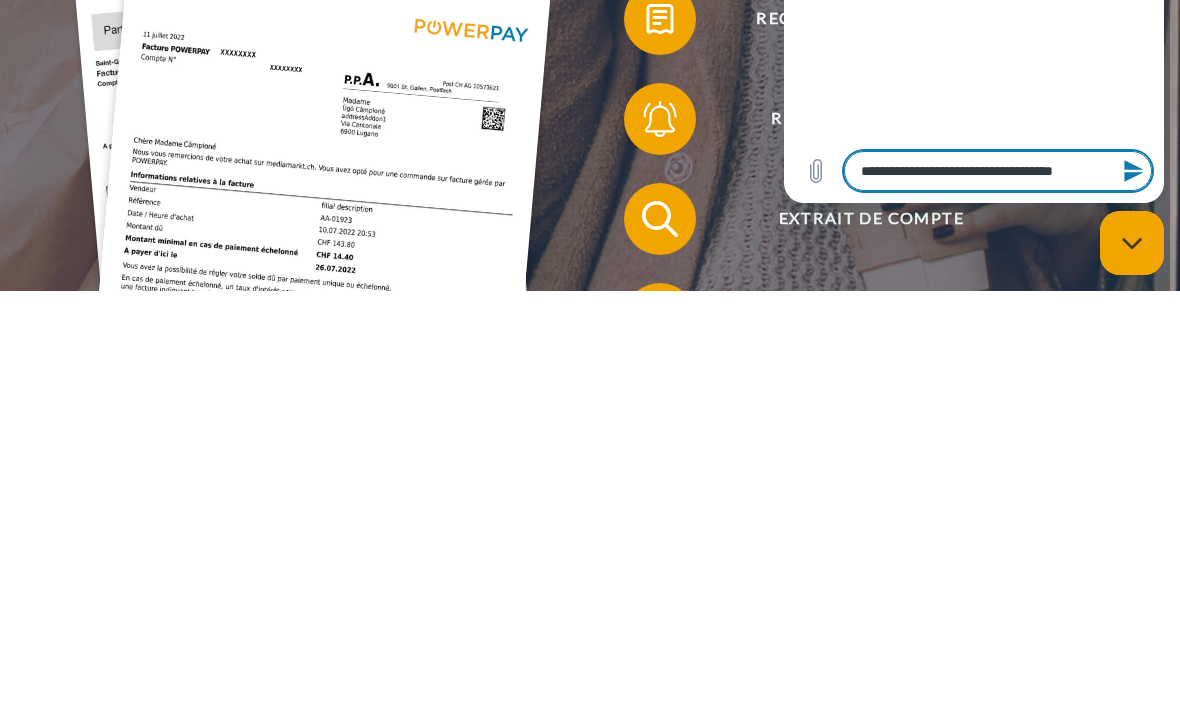 type on "**********" 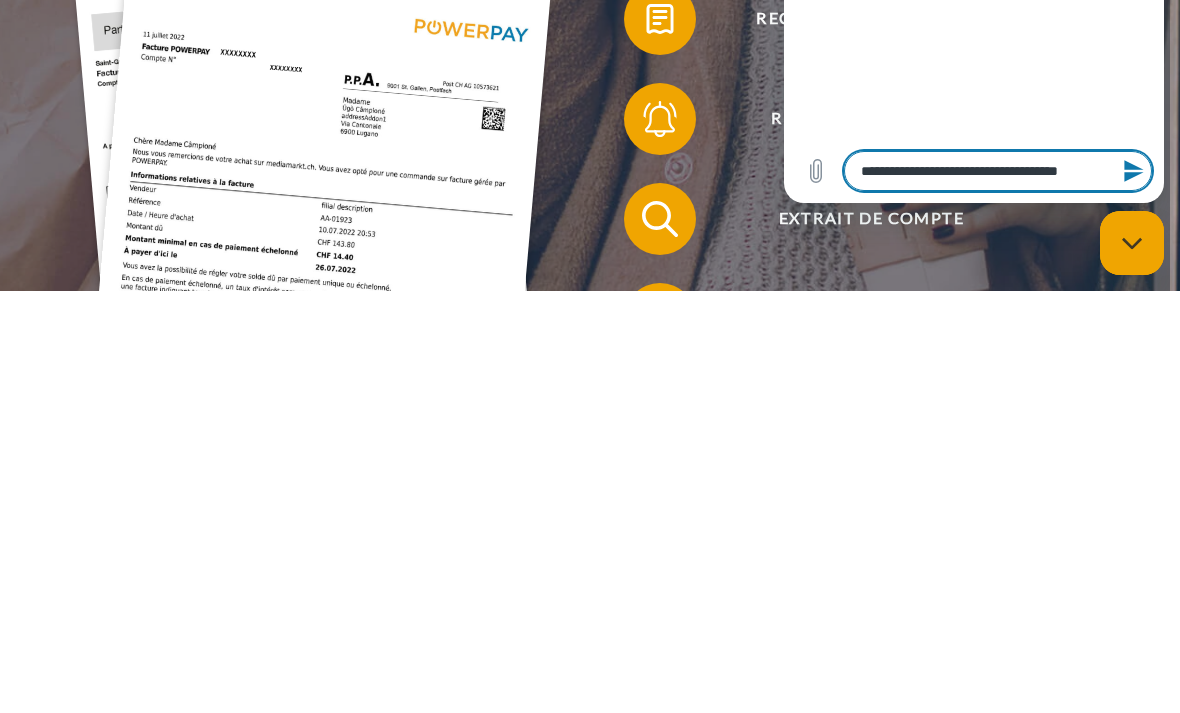 type on "*" 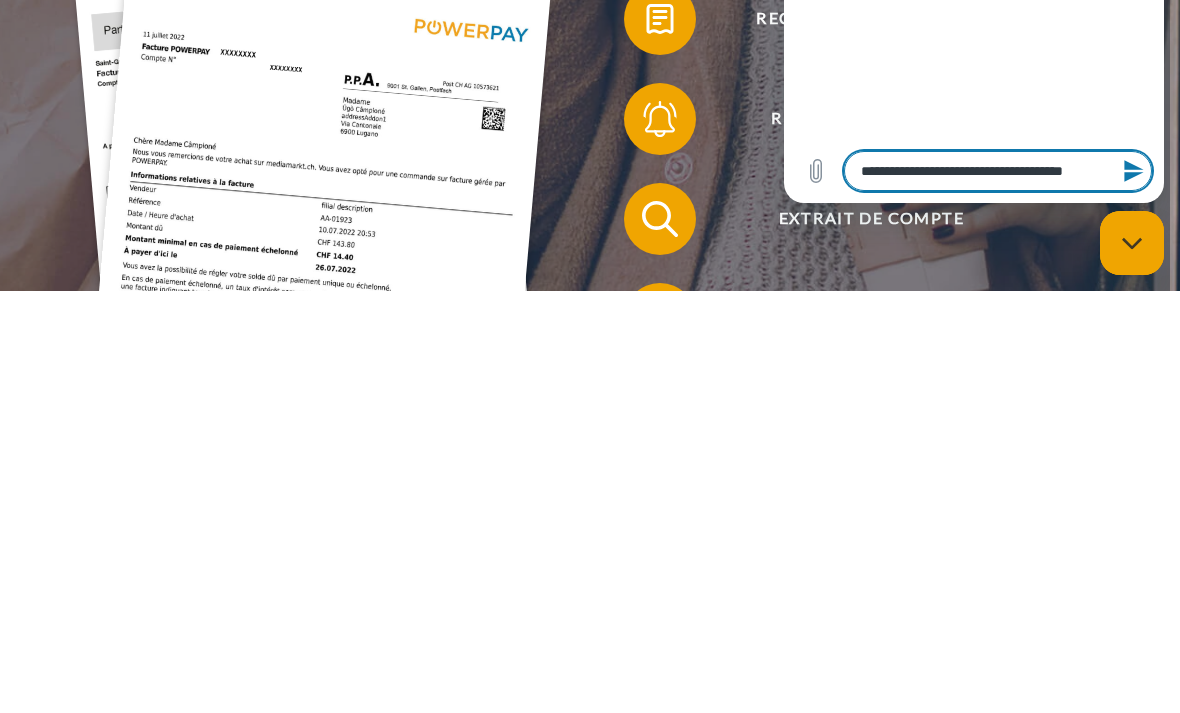 type on "**********" 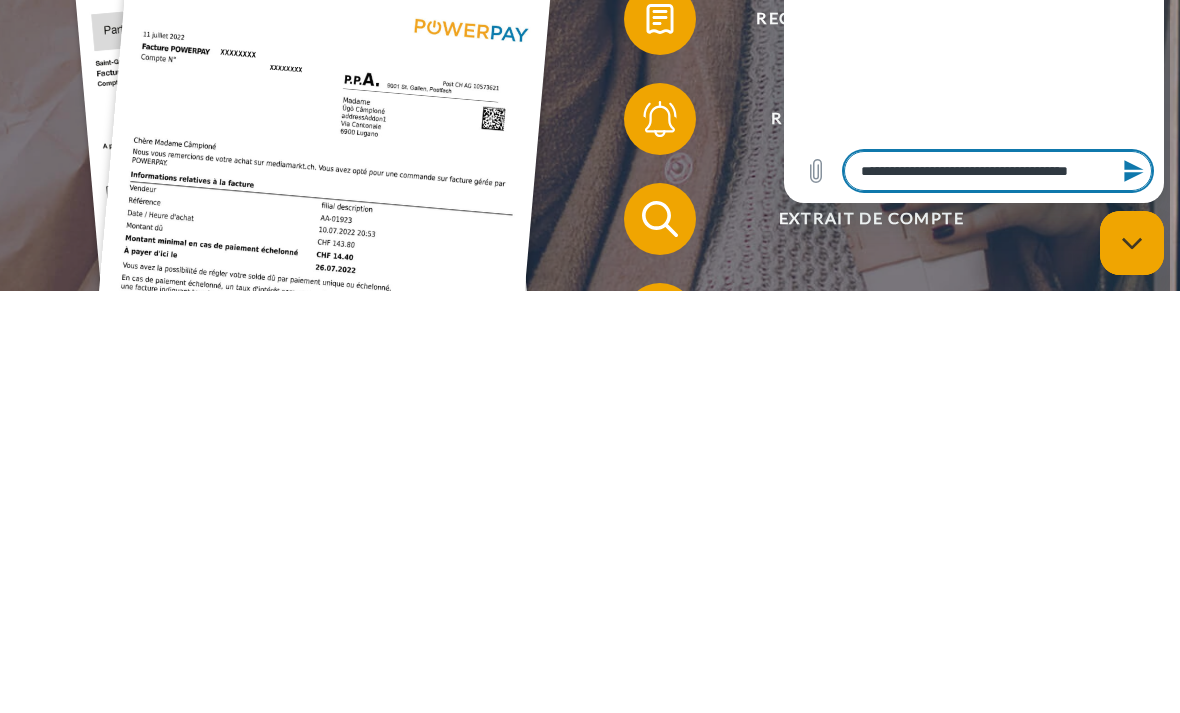 type on "*" 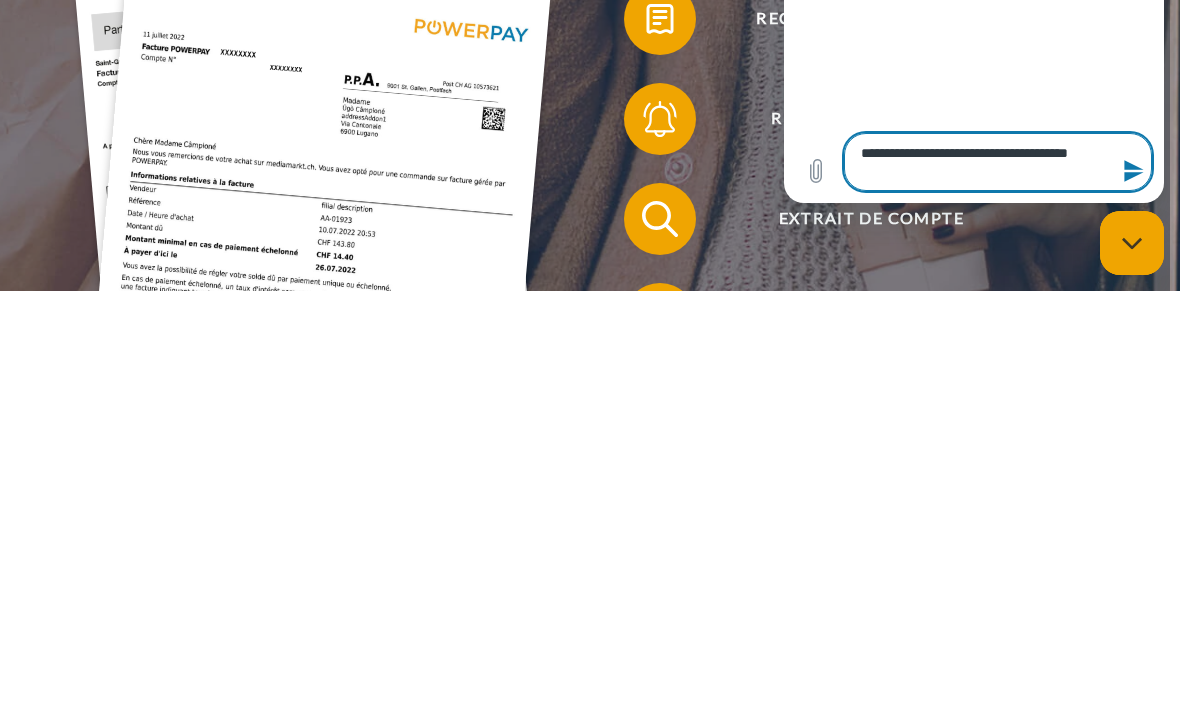 type on "**********" 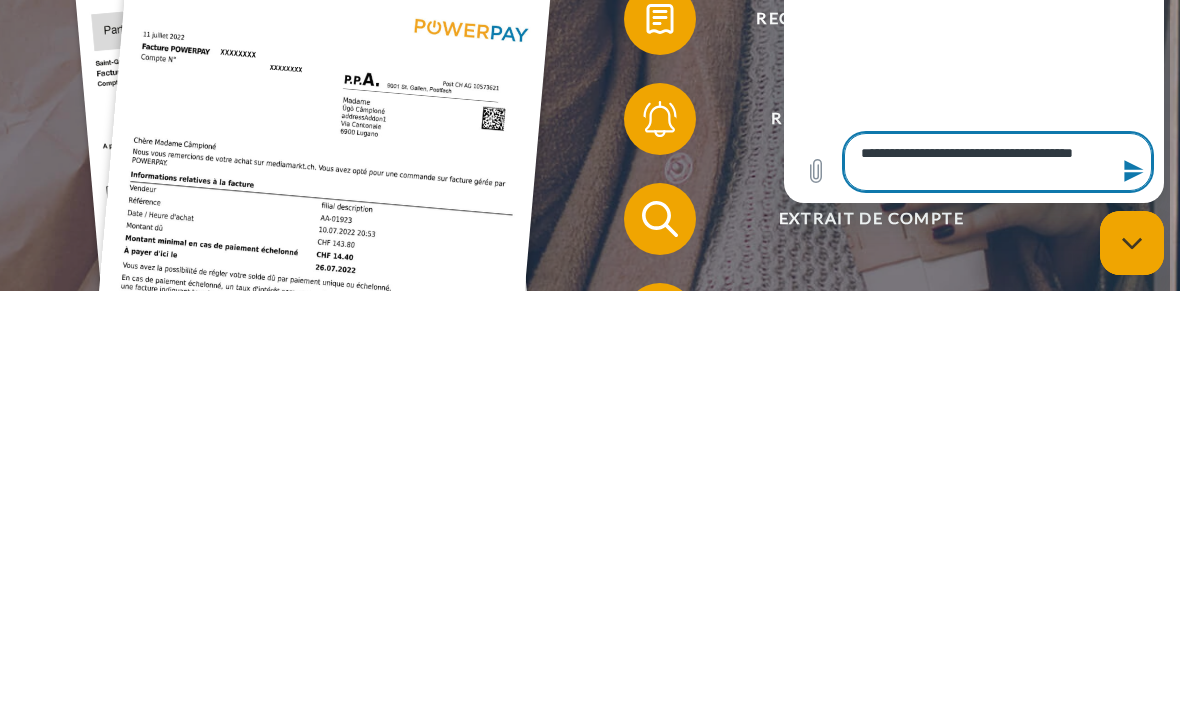 type on "**********" 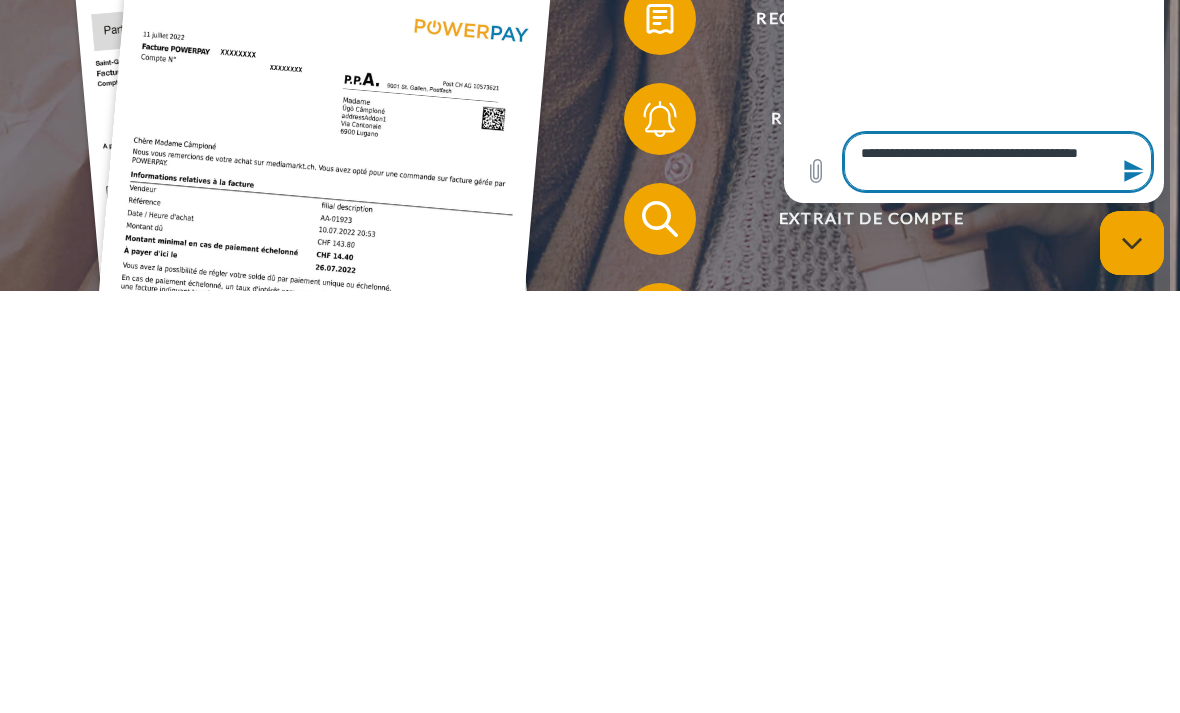type on "**********" 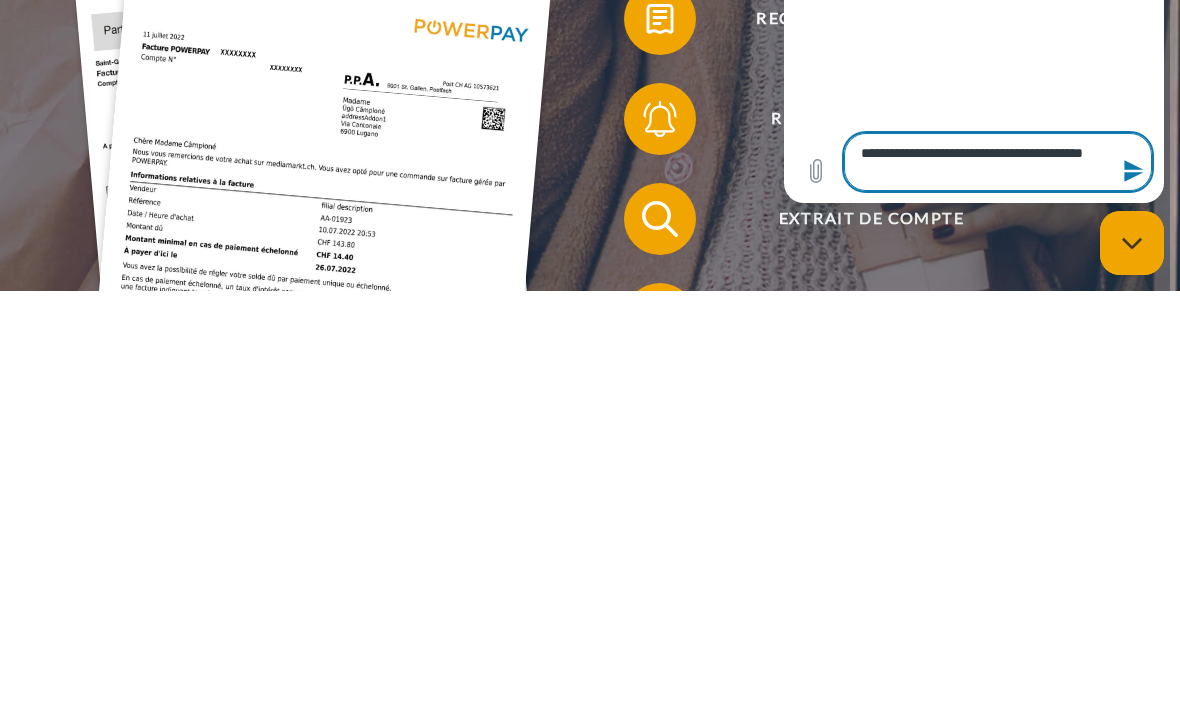 type on "*" 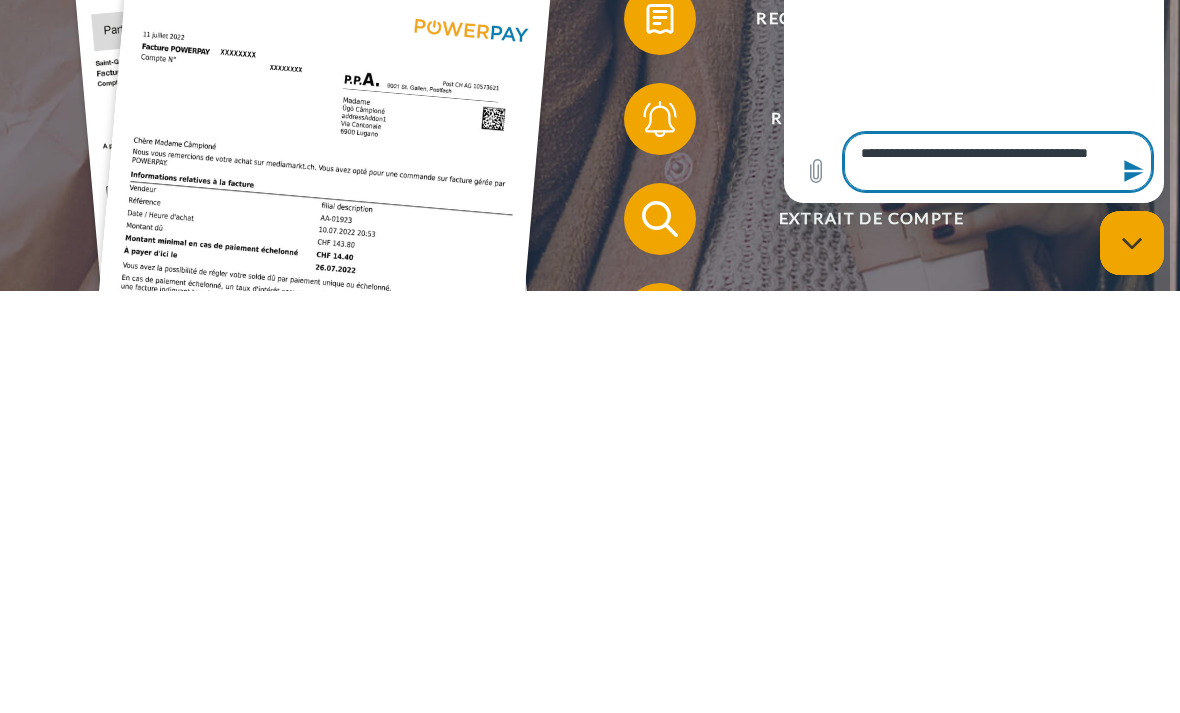 type on "*" 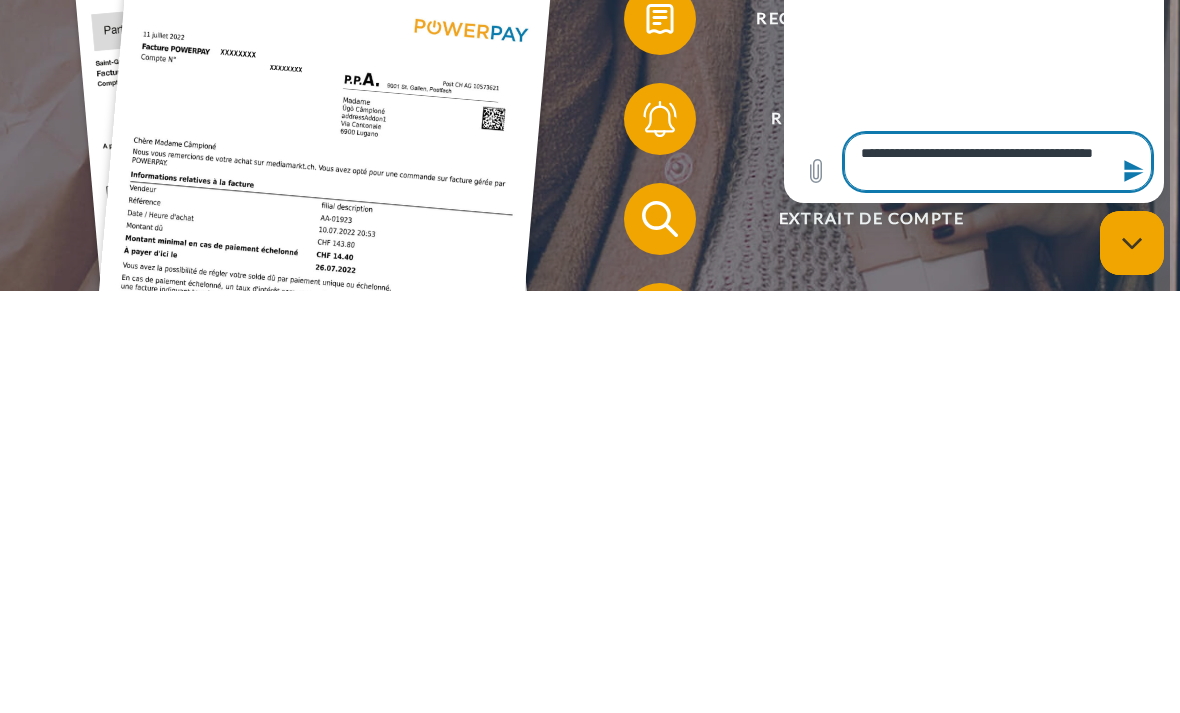 type on "*" 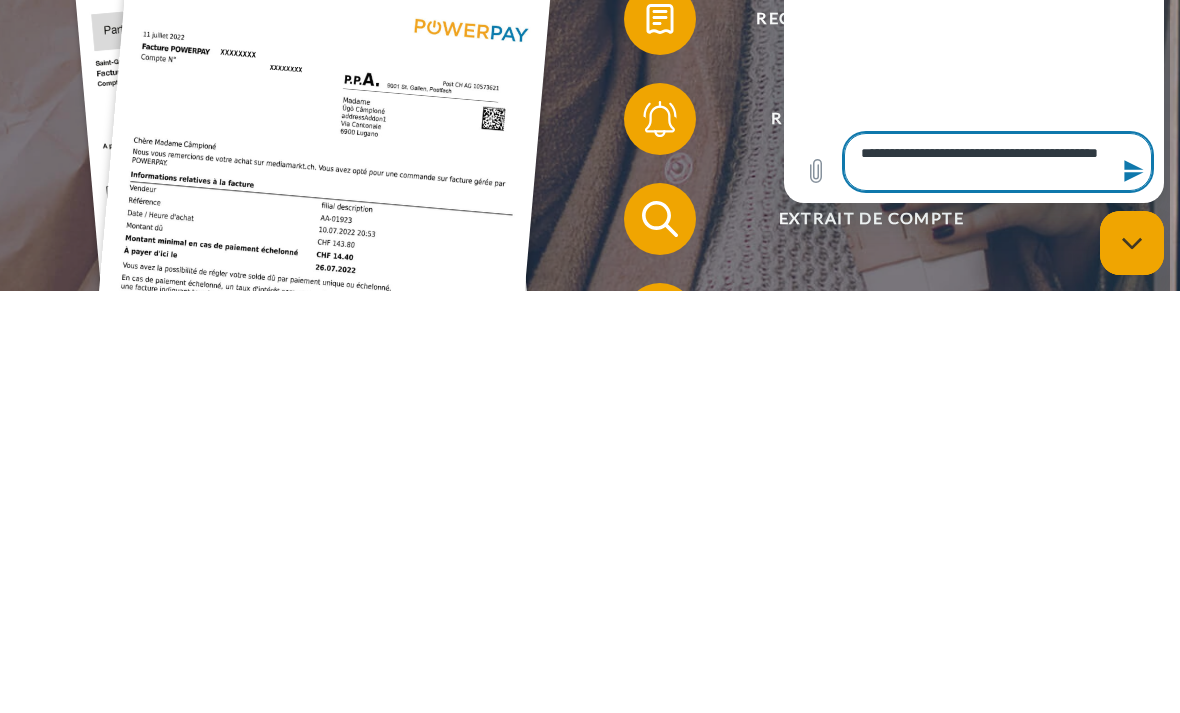 type on "*" 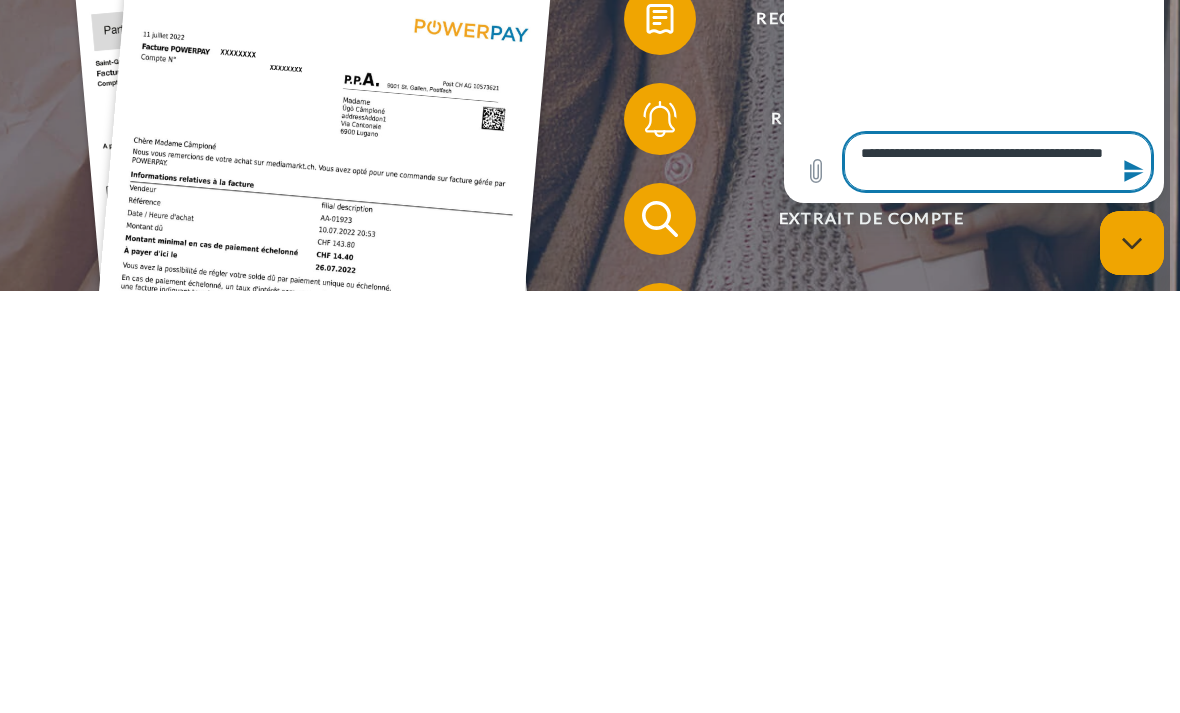 type on "*" 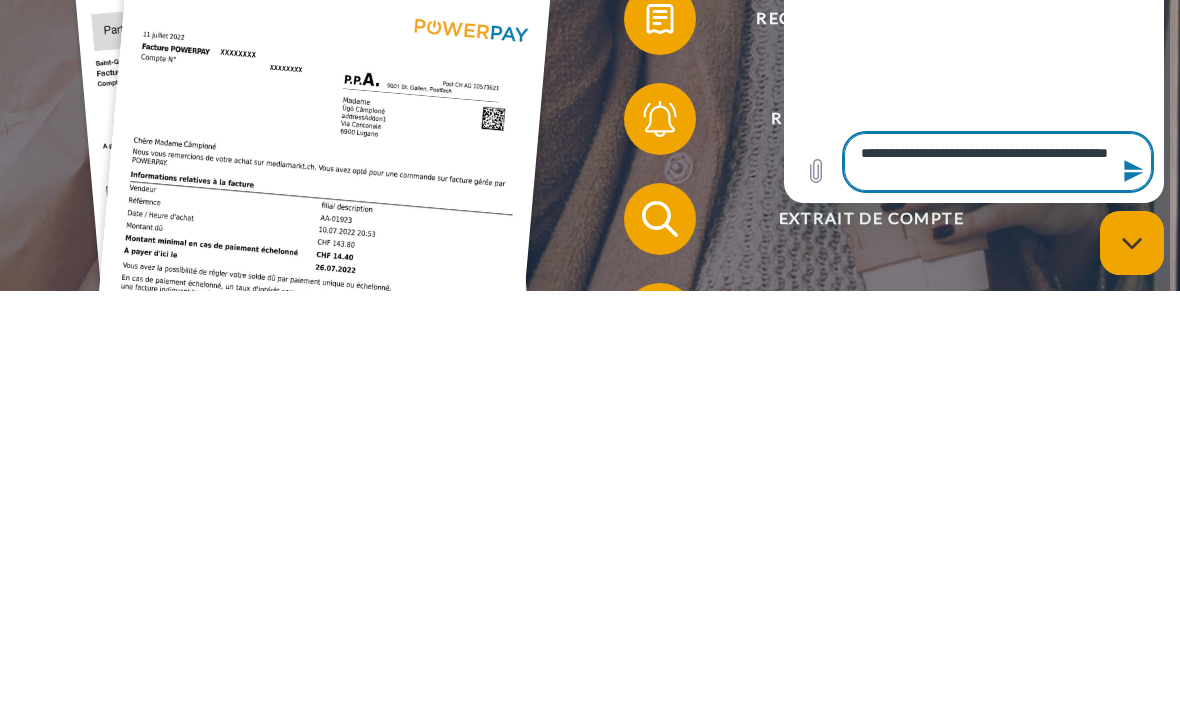 type on "*" 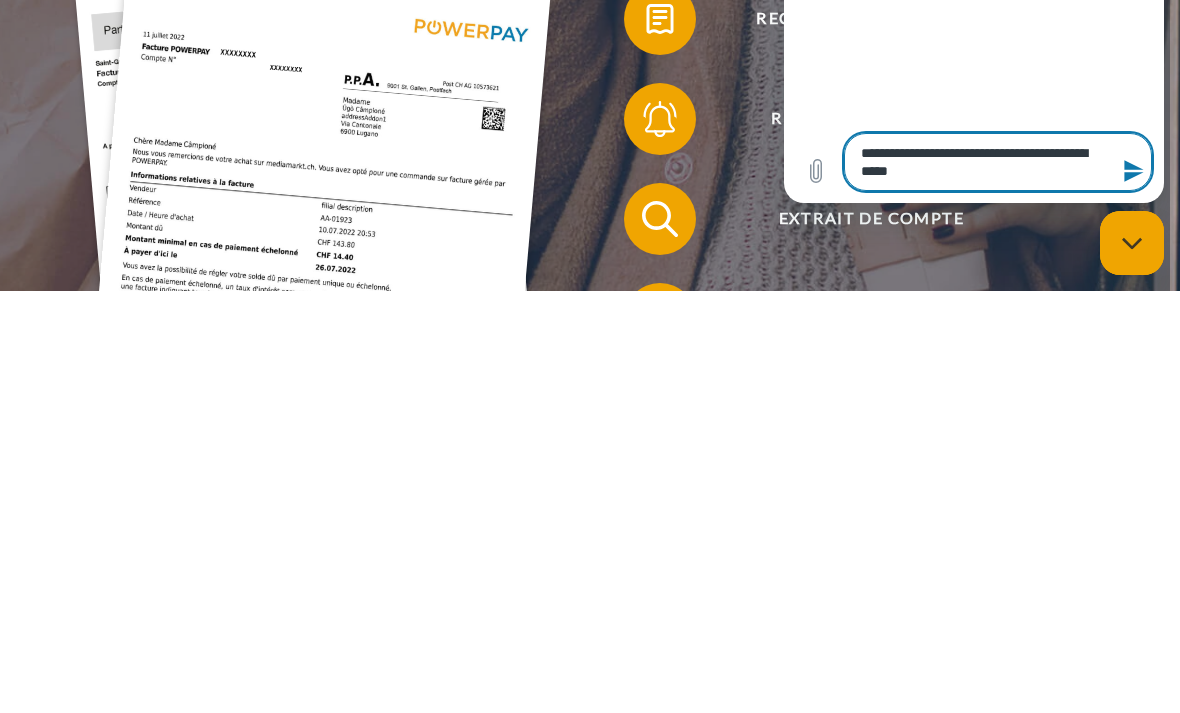 type on "*" 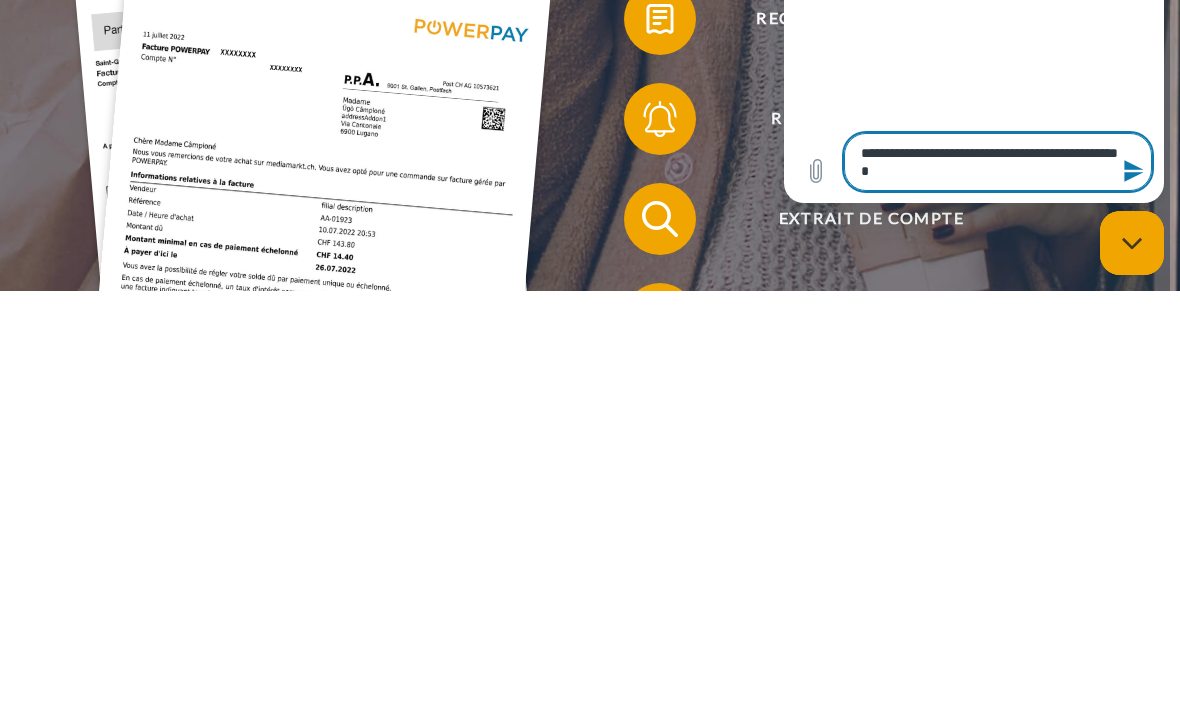 type on "*" 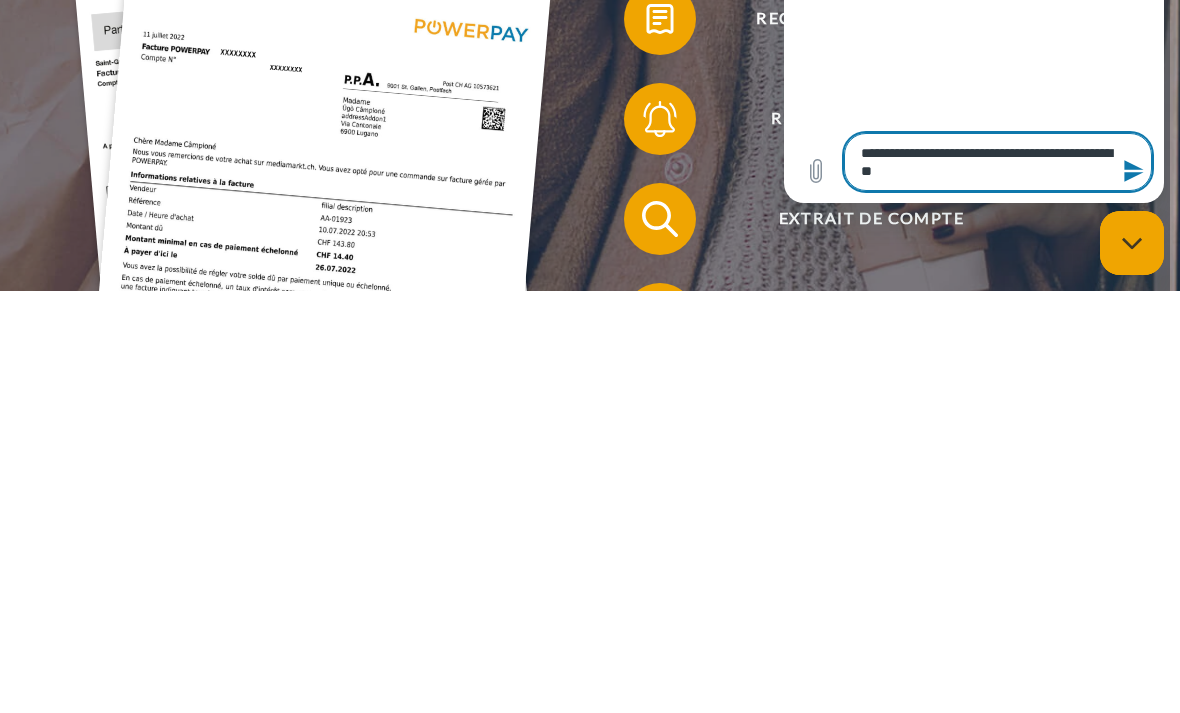 type on "**********" 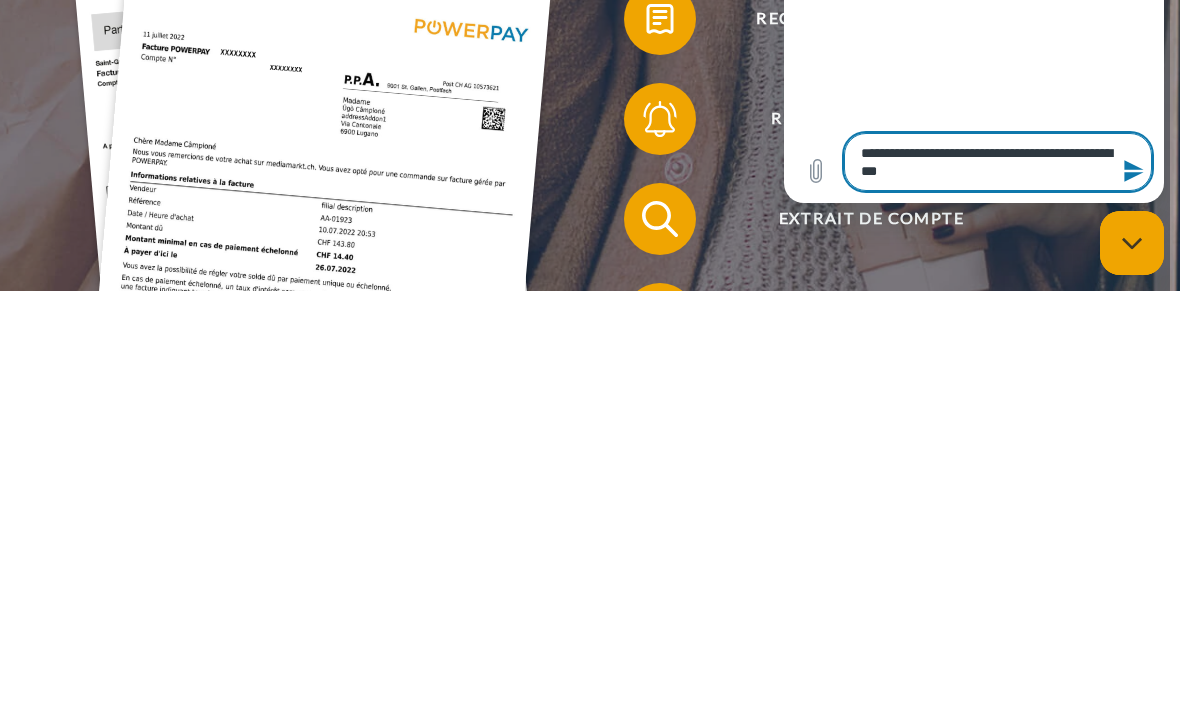 type on "*" 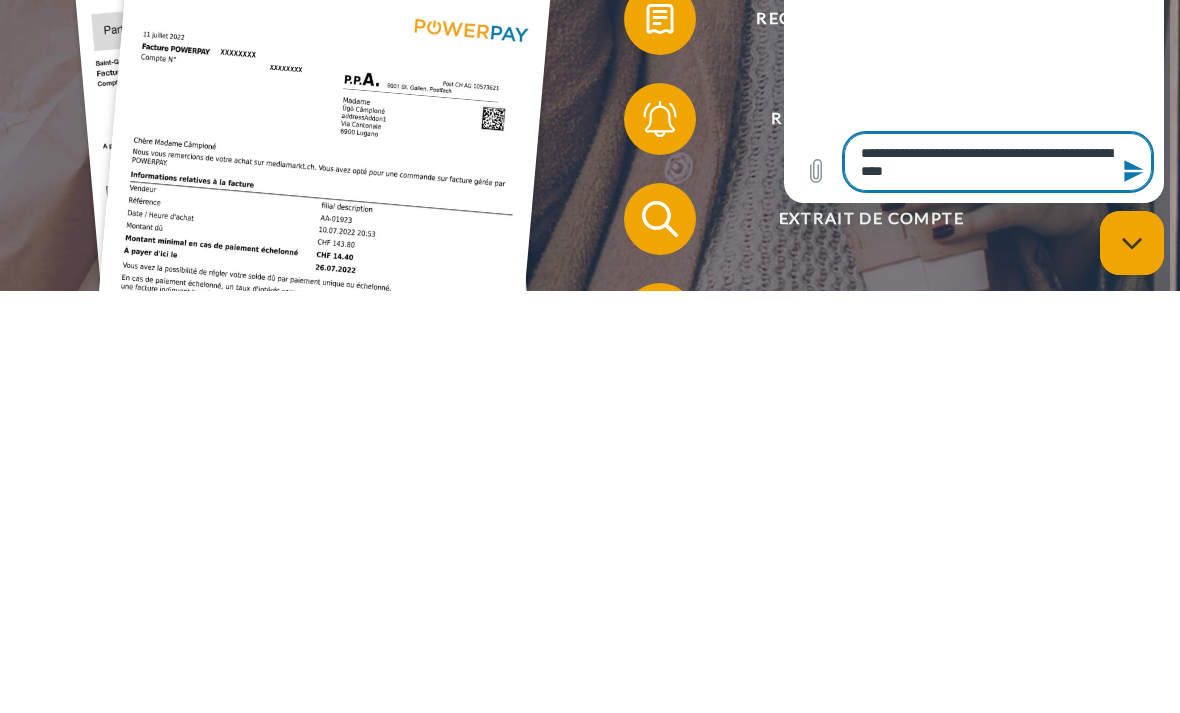 type on "*" 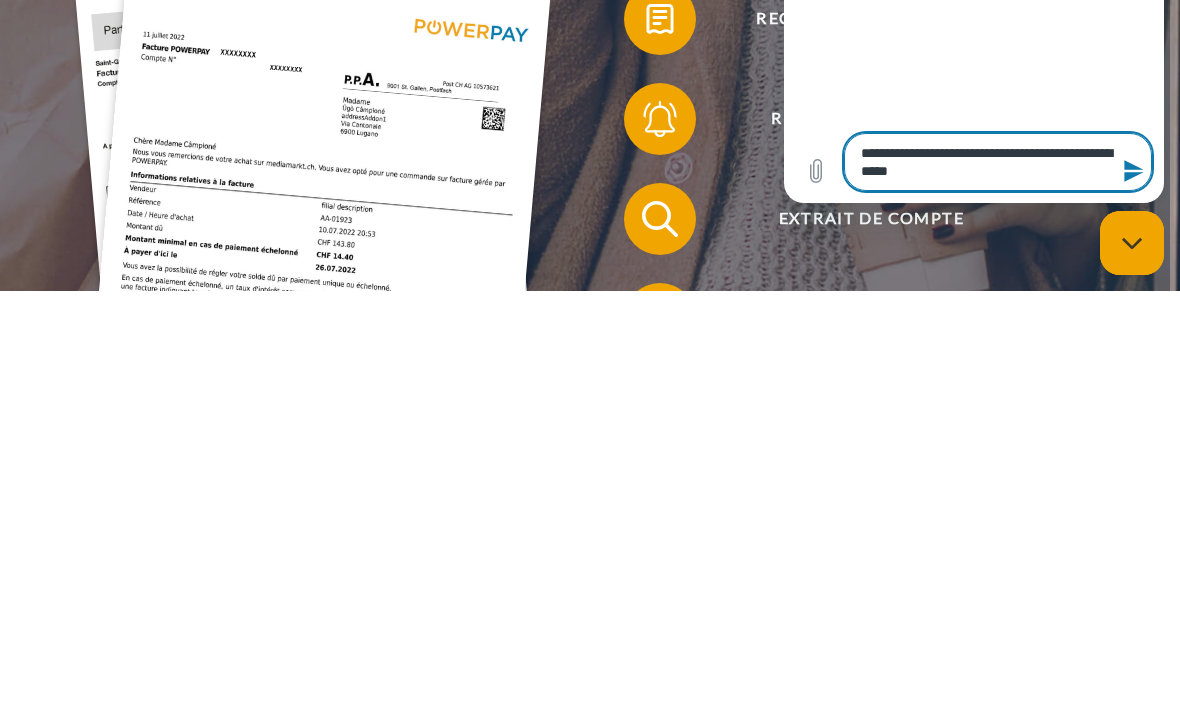 type on "*" 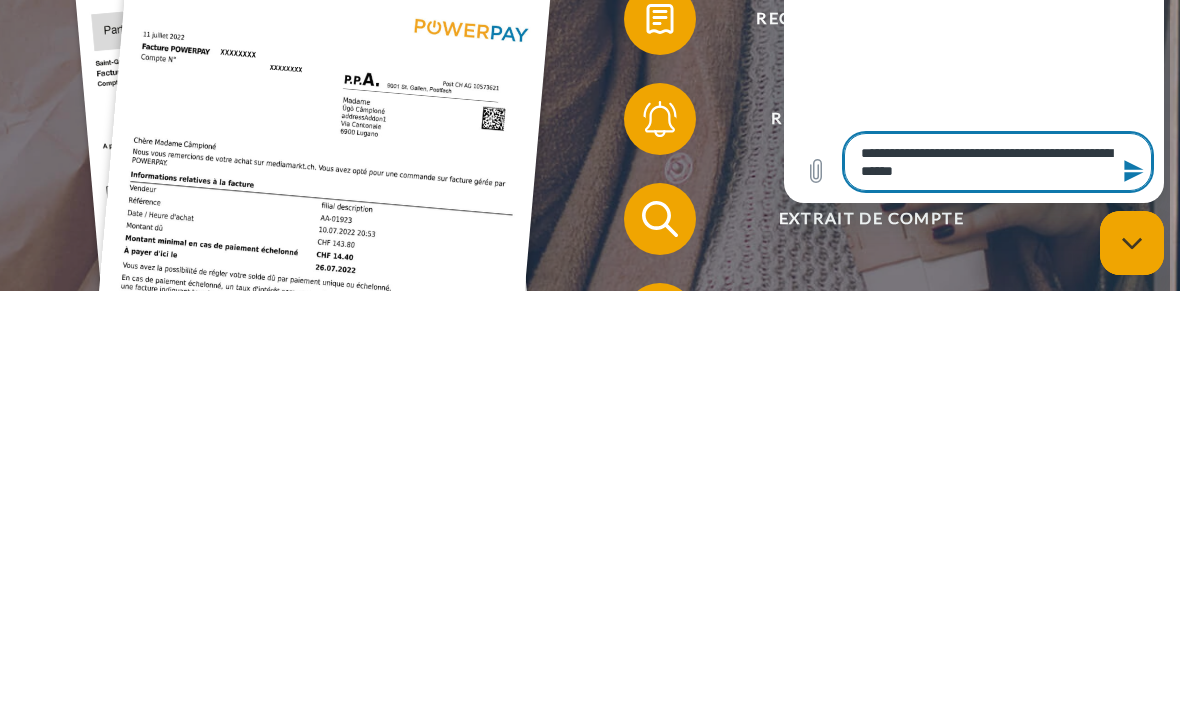 type on "**********" 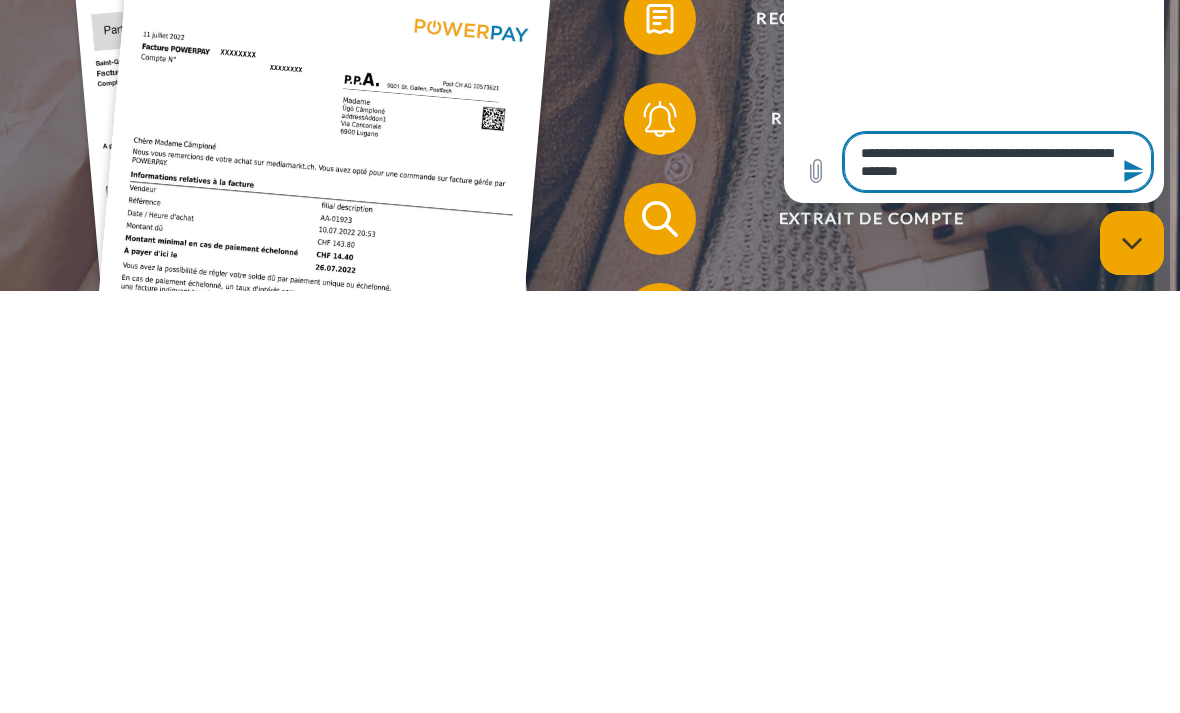 type on "*" 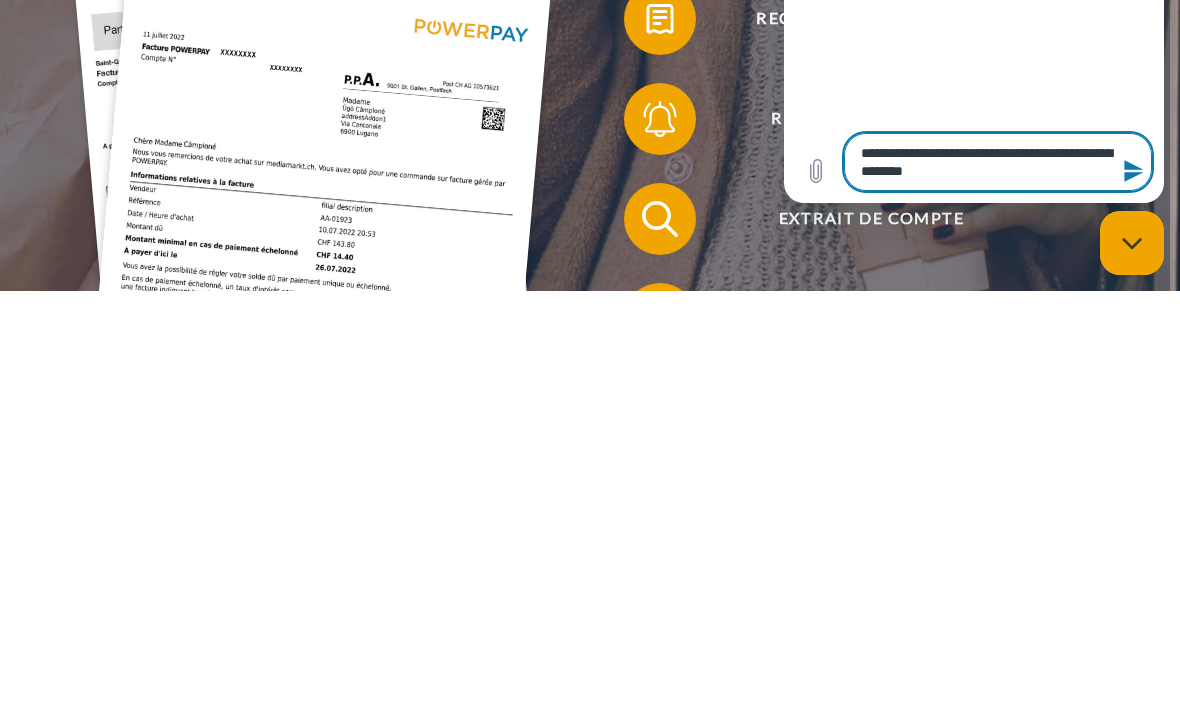 type on "**********" 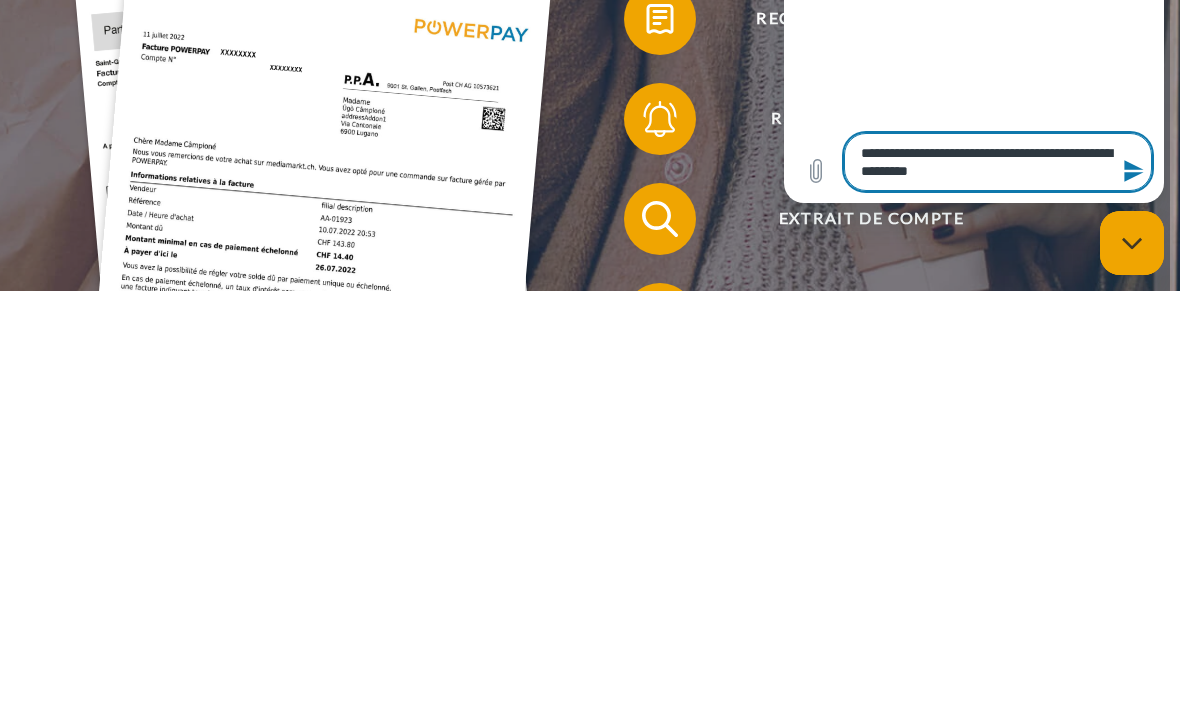 type on "*" 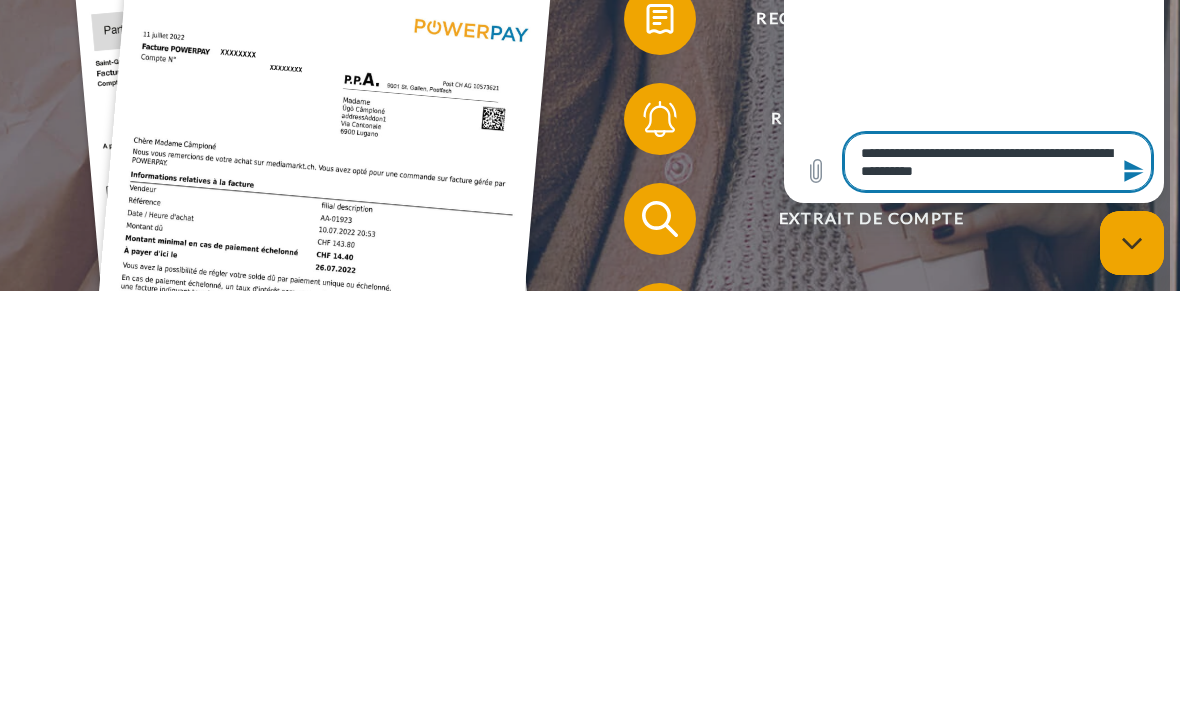 type on "**********" 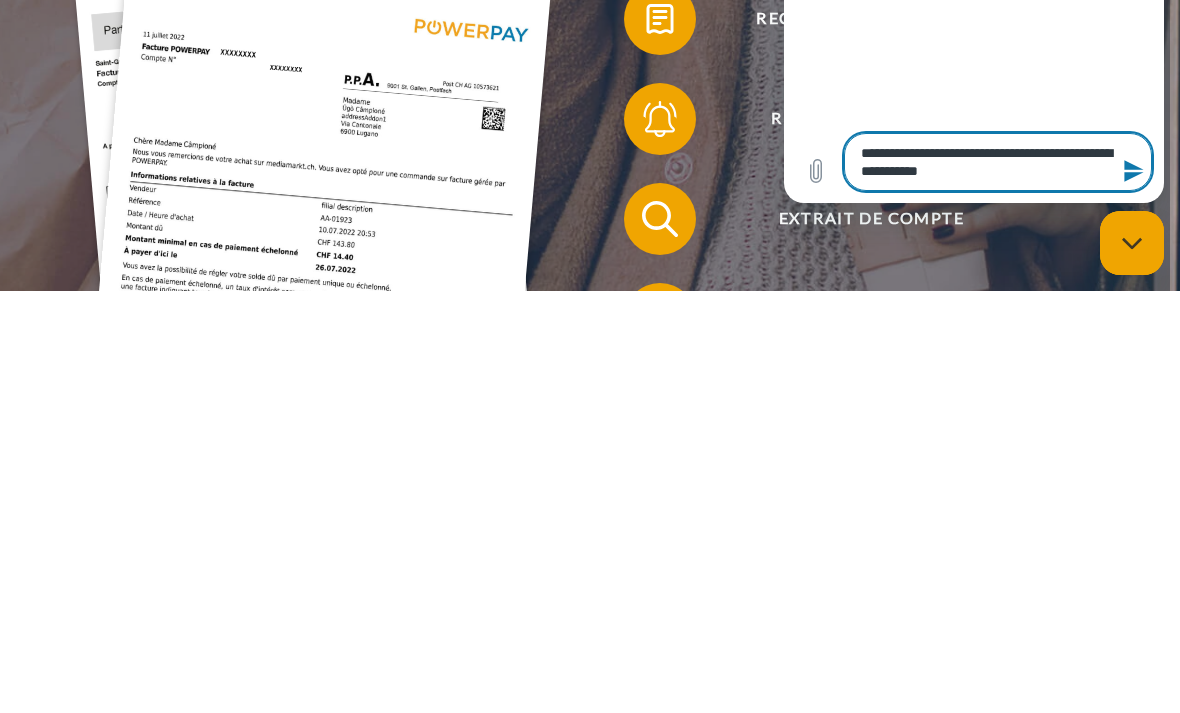 type on "*" 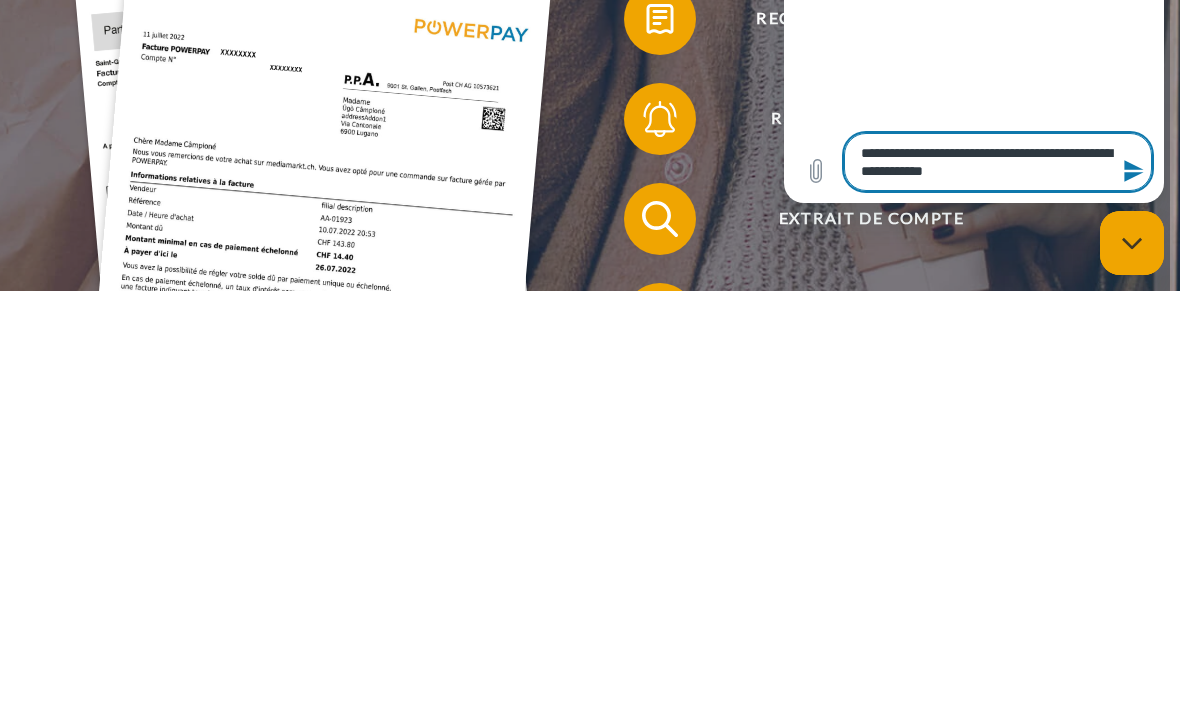 type on "**********" 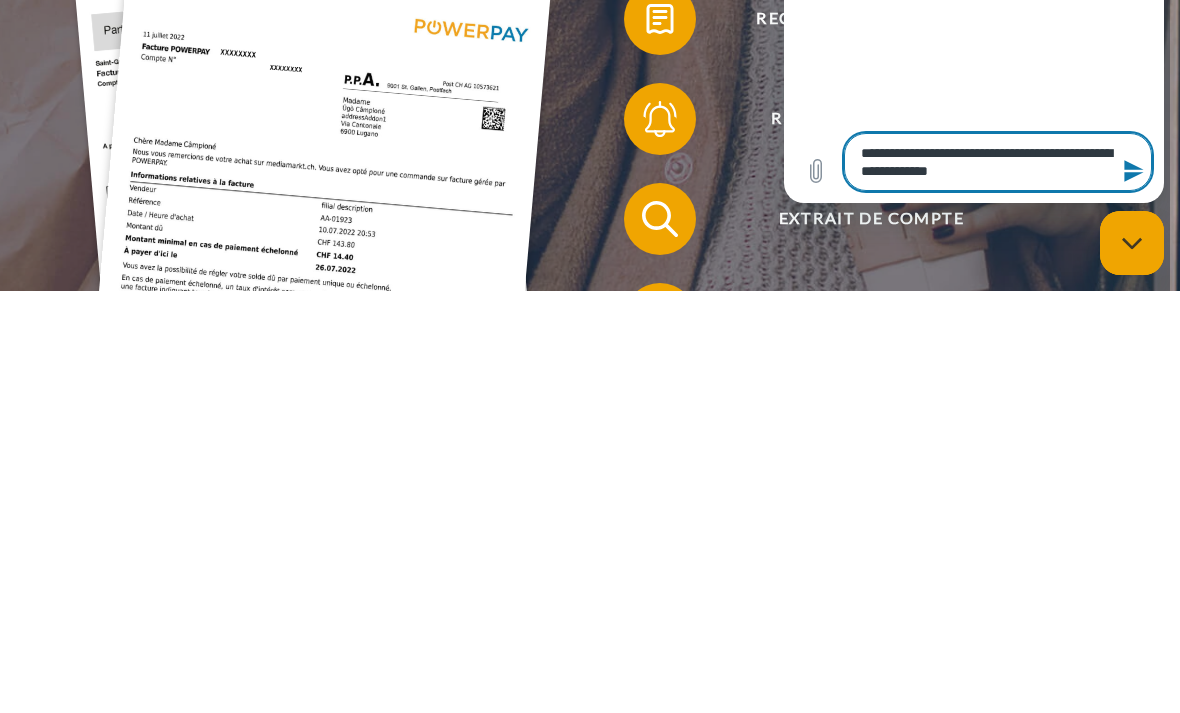 type on "*" 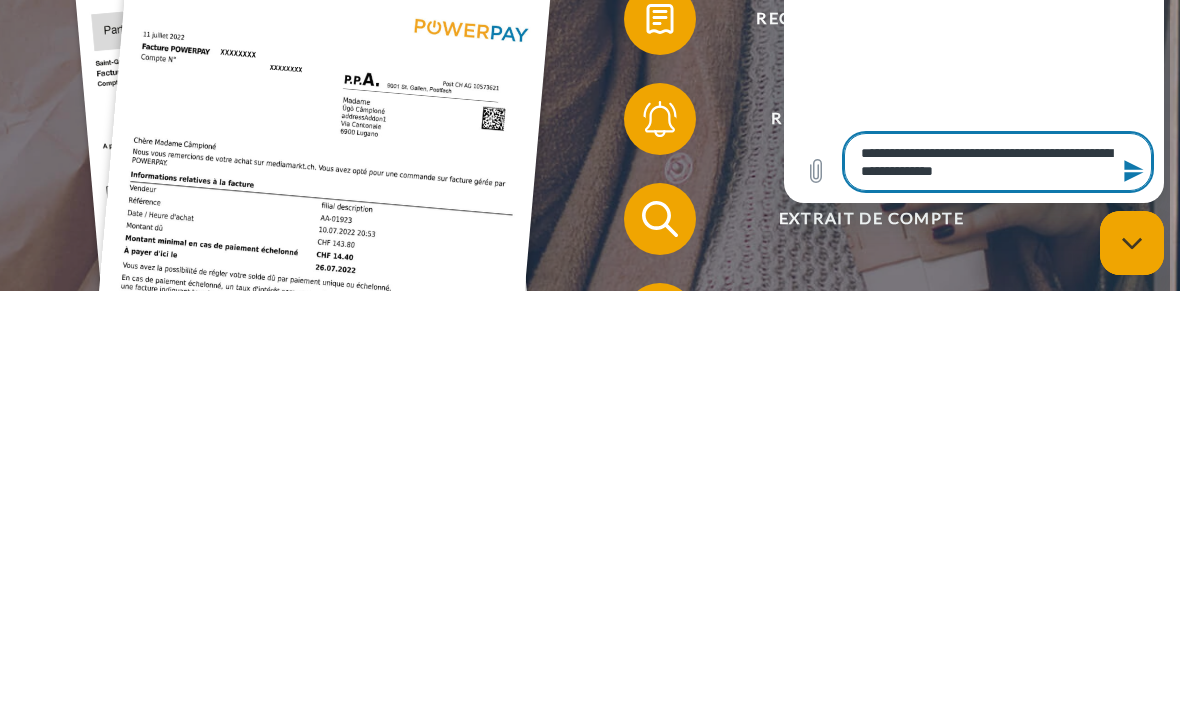 type on "*" 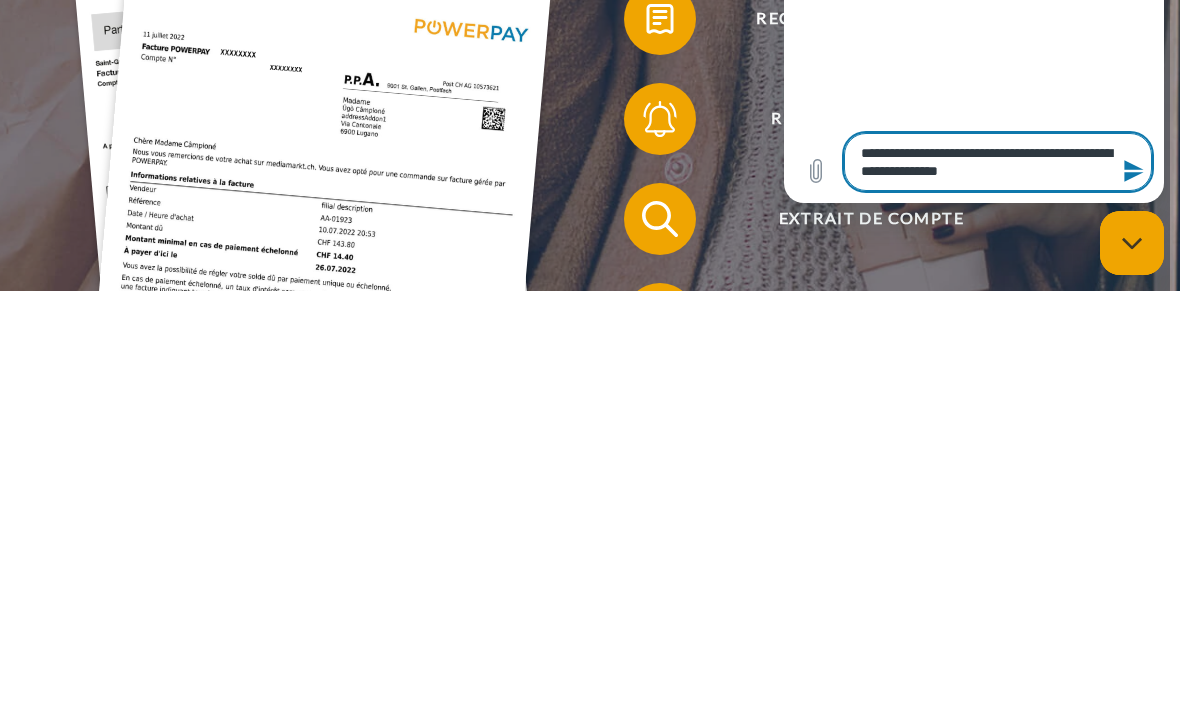 type on "*" 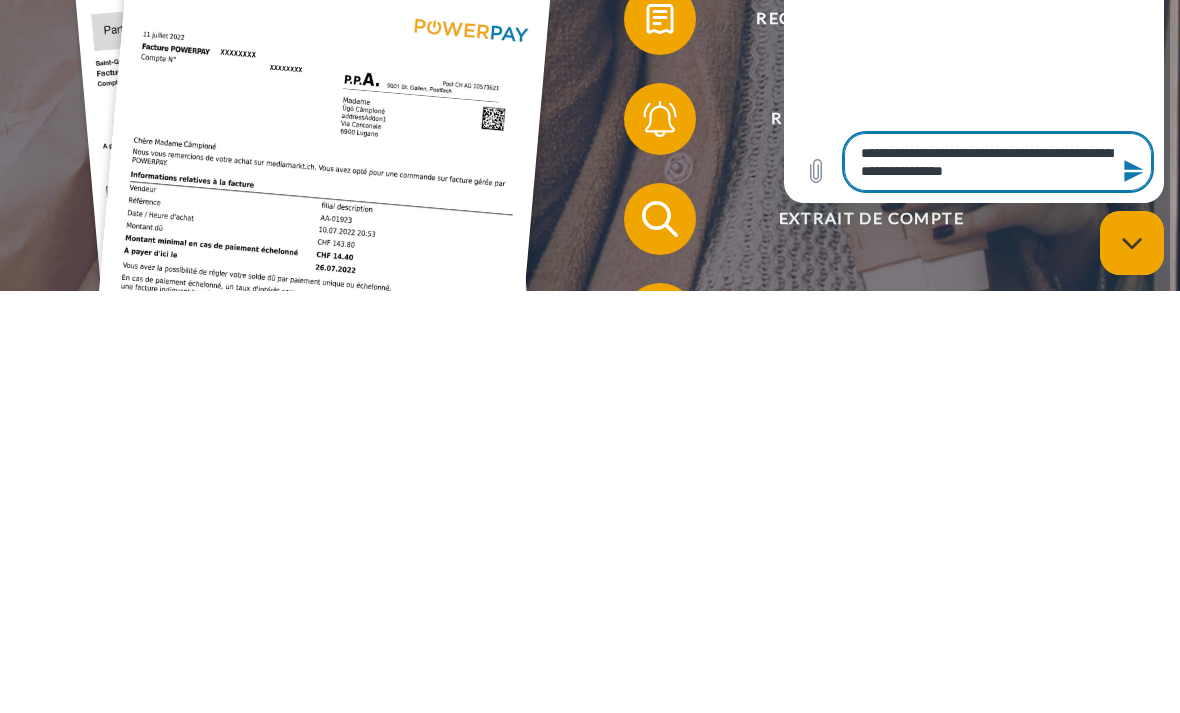 type on "*" 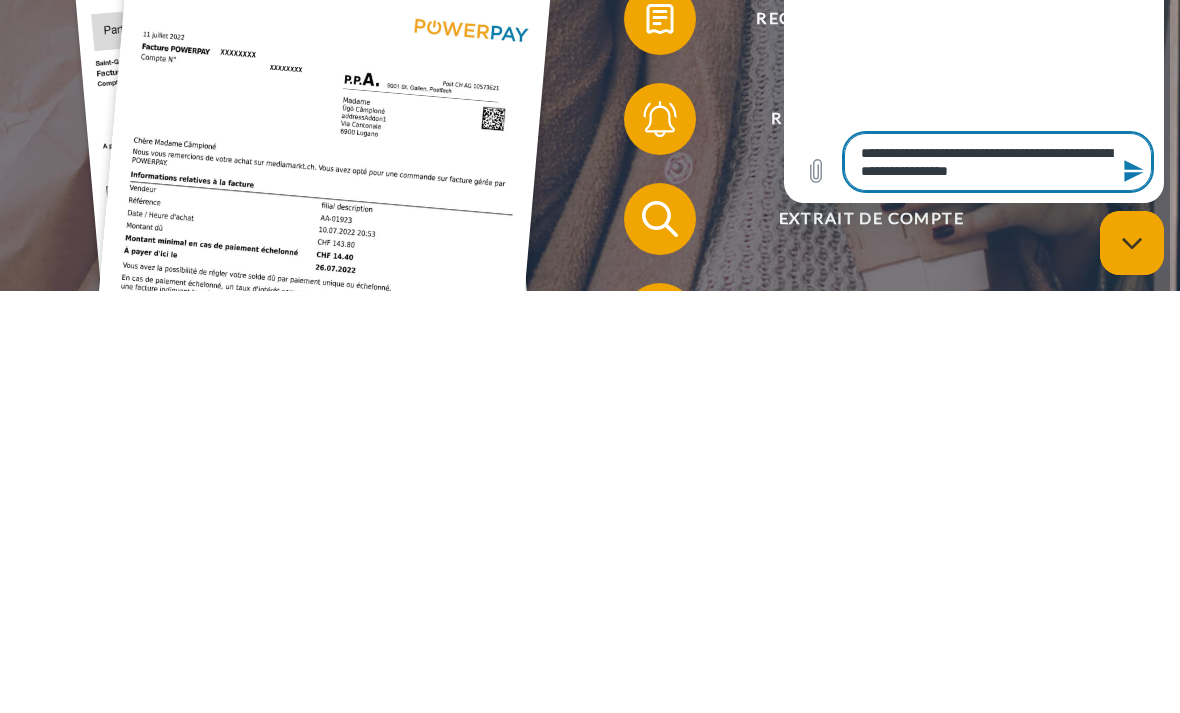 type on "**********" 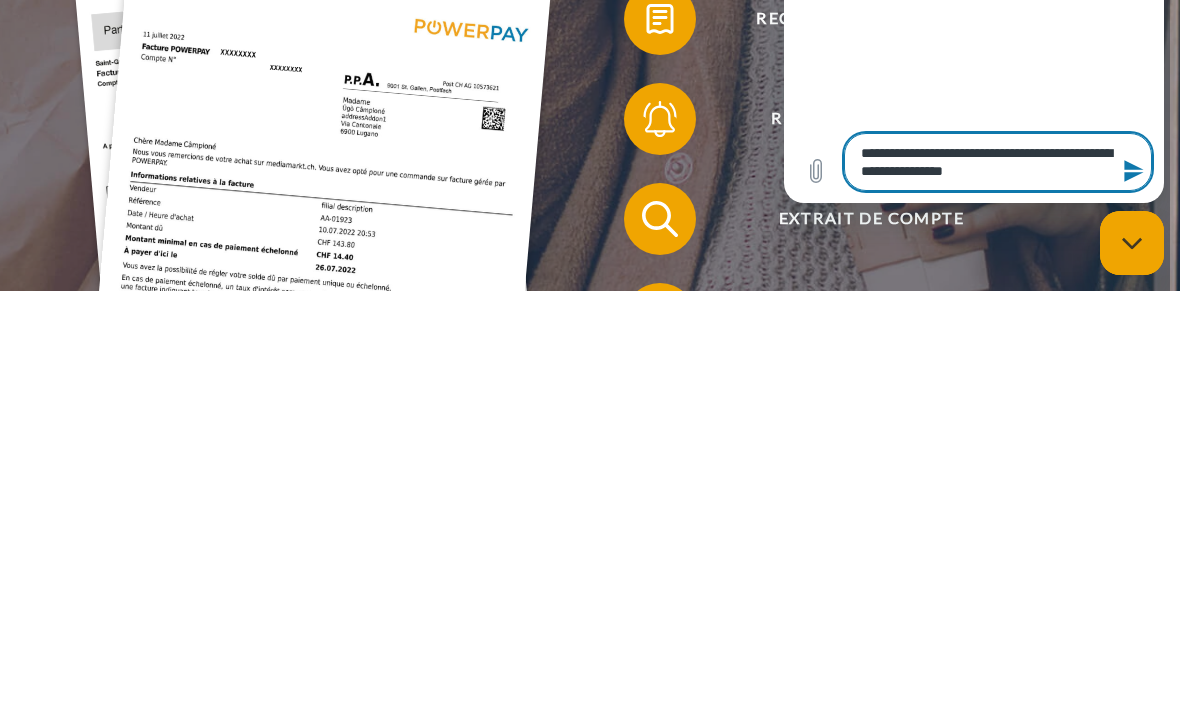 type on "**********" 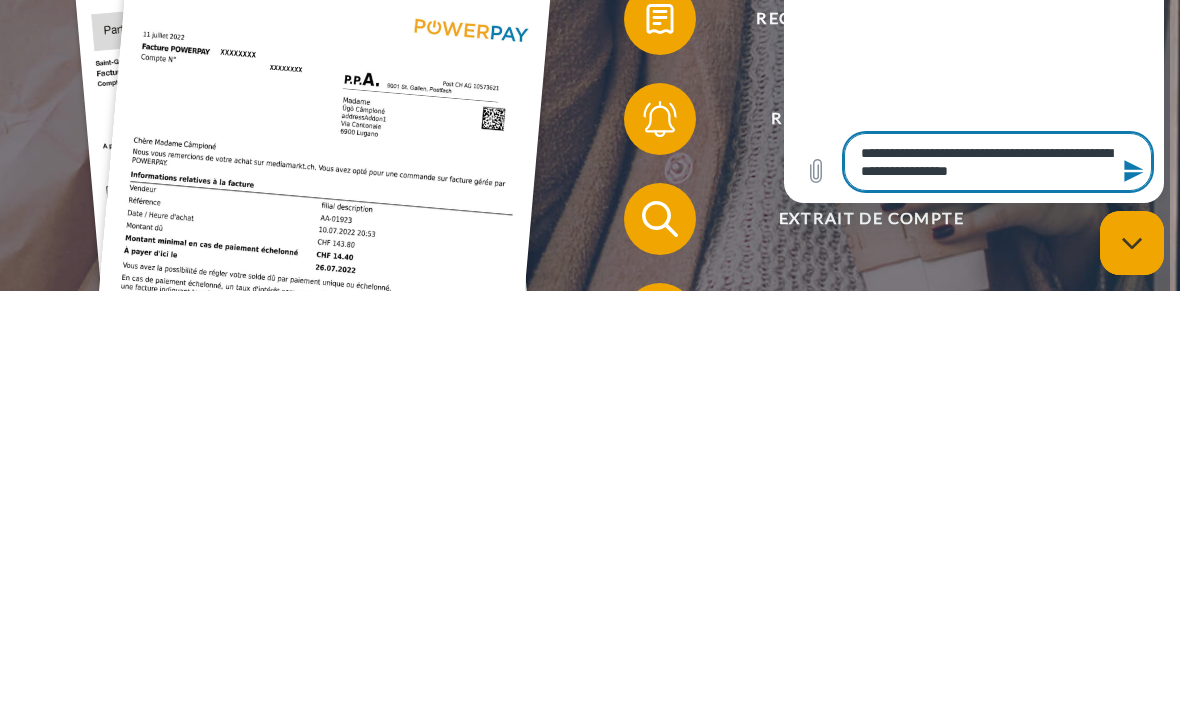 type on "*" 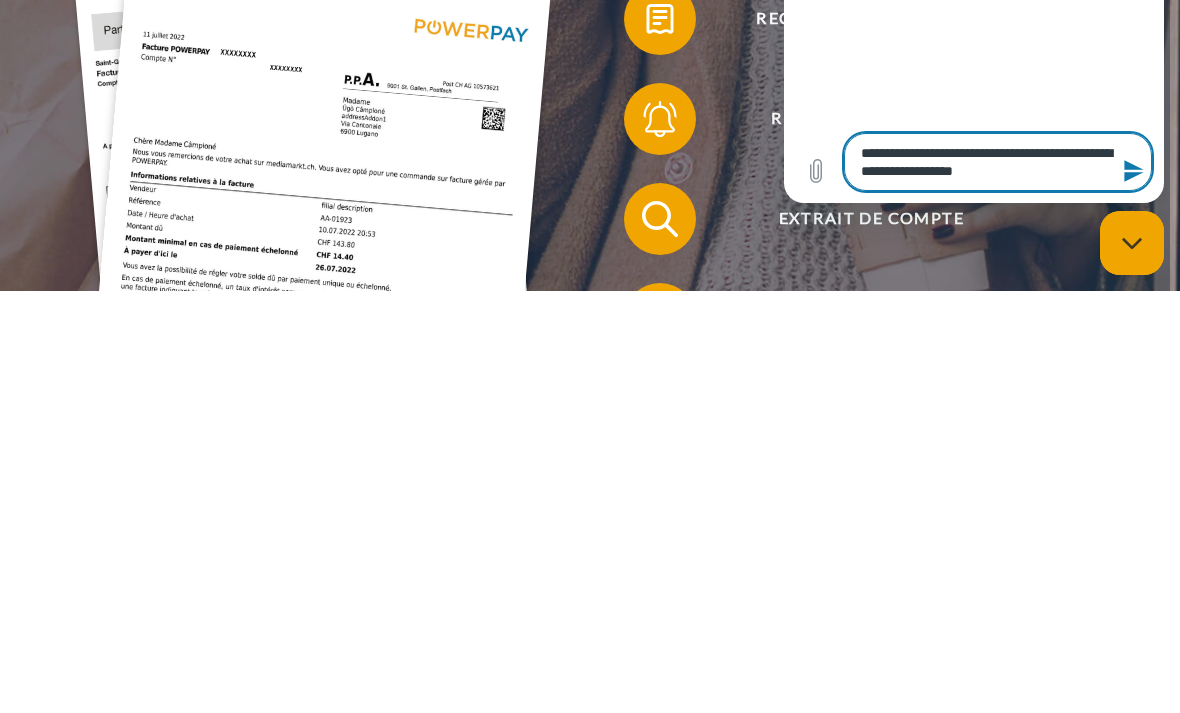 type on "**********" 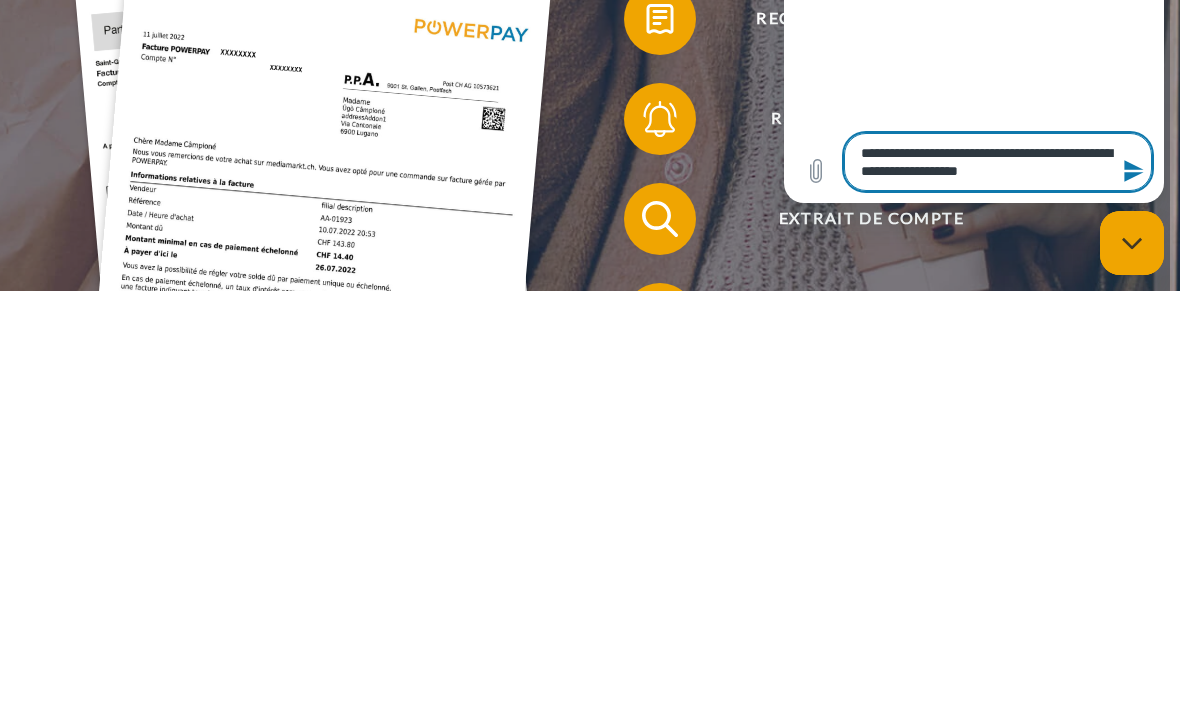 type on "*" 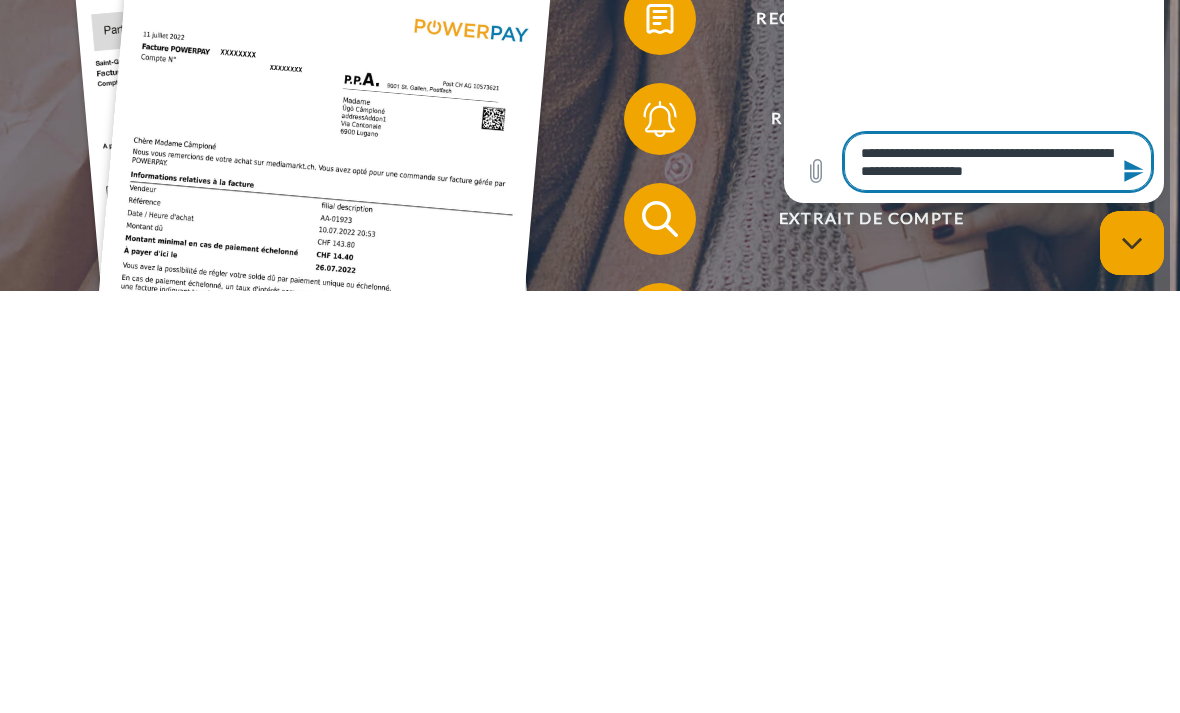type on "*" 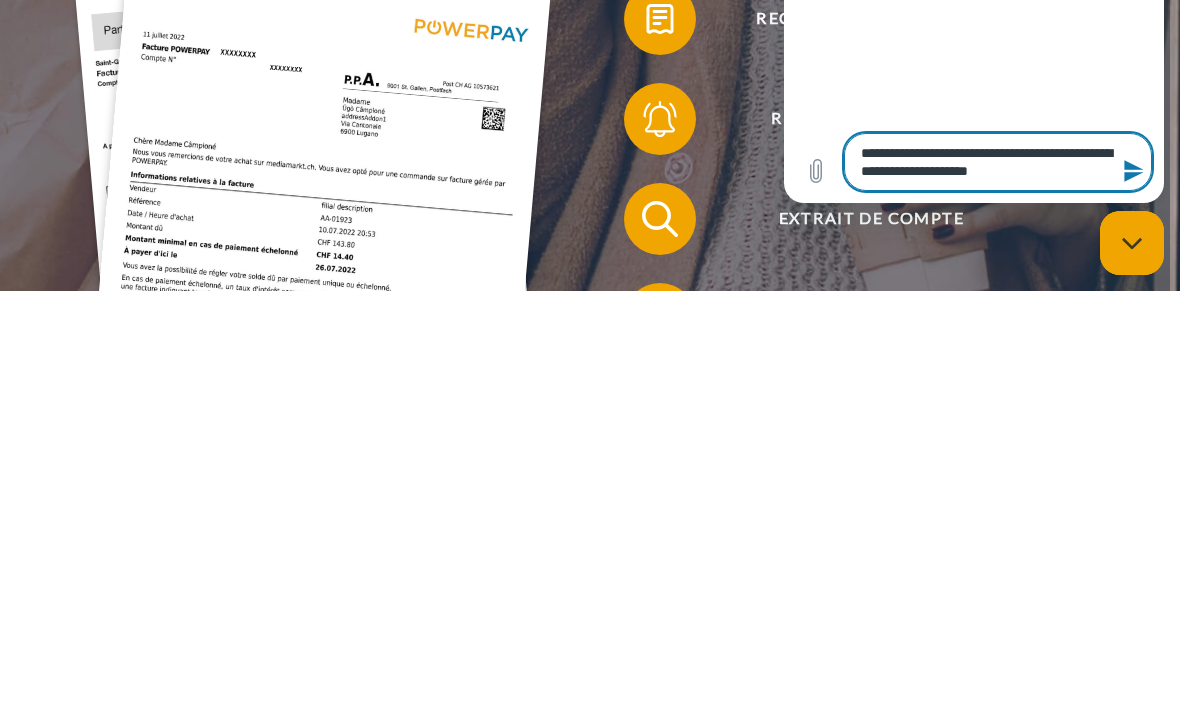 type on "*" 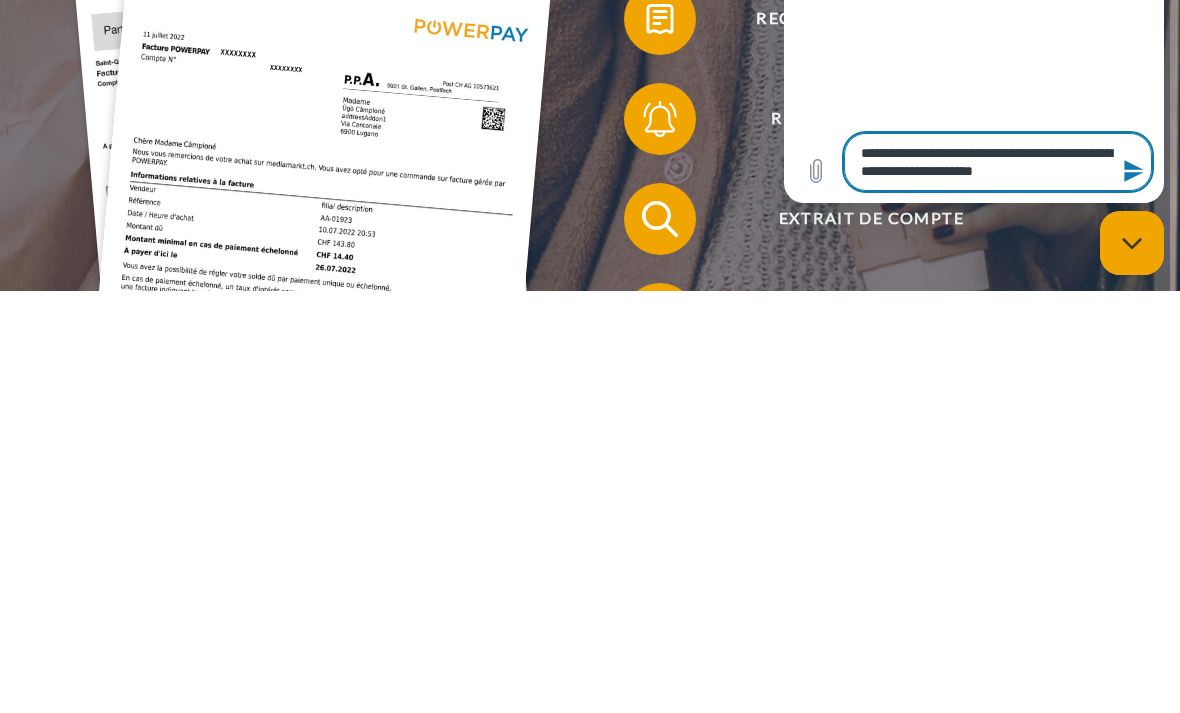 type on "**********" 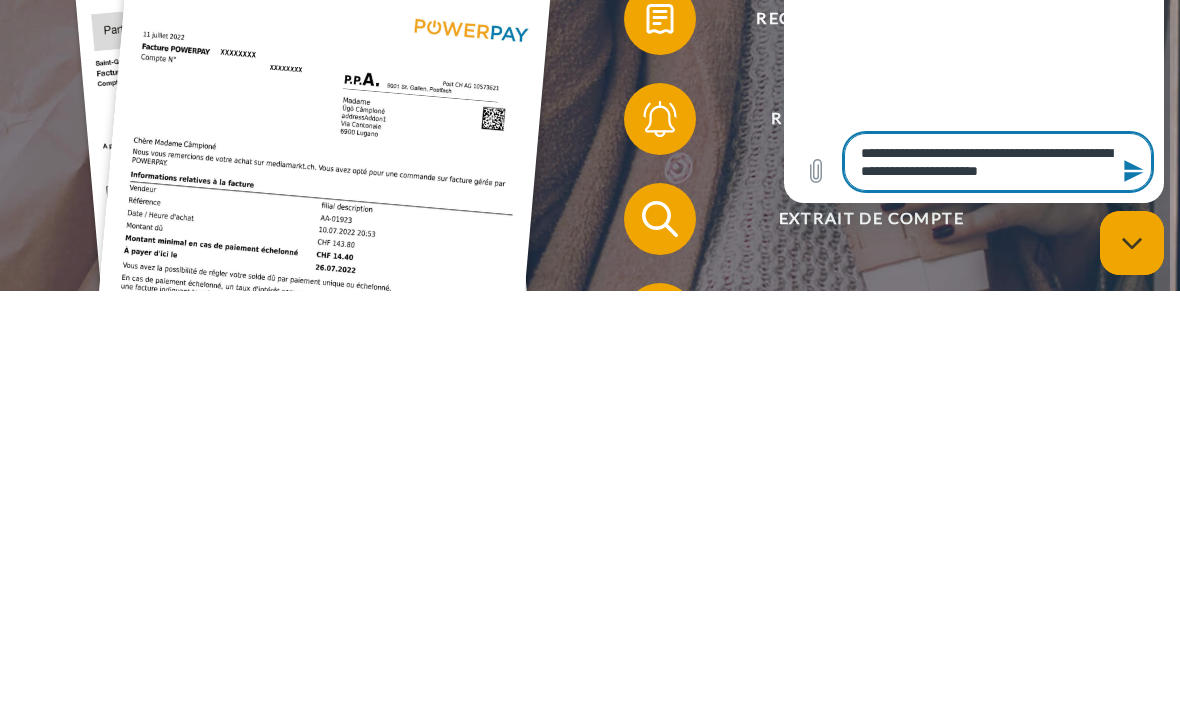 type on "**********" 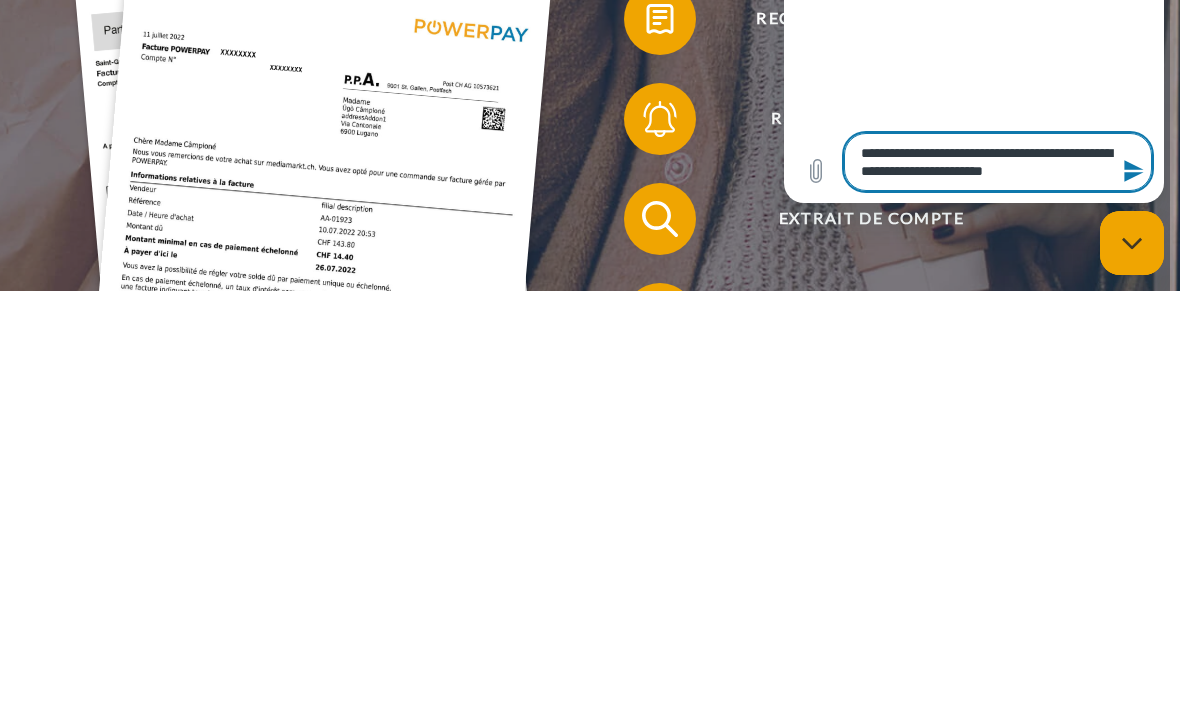 type on "**********" 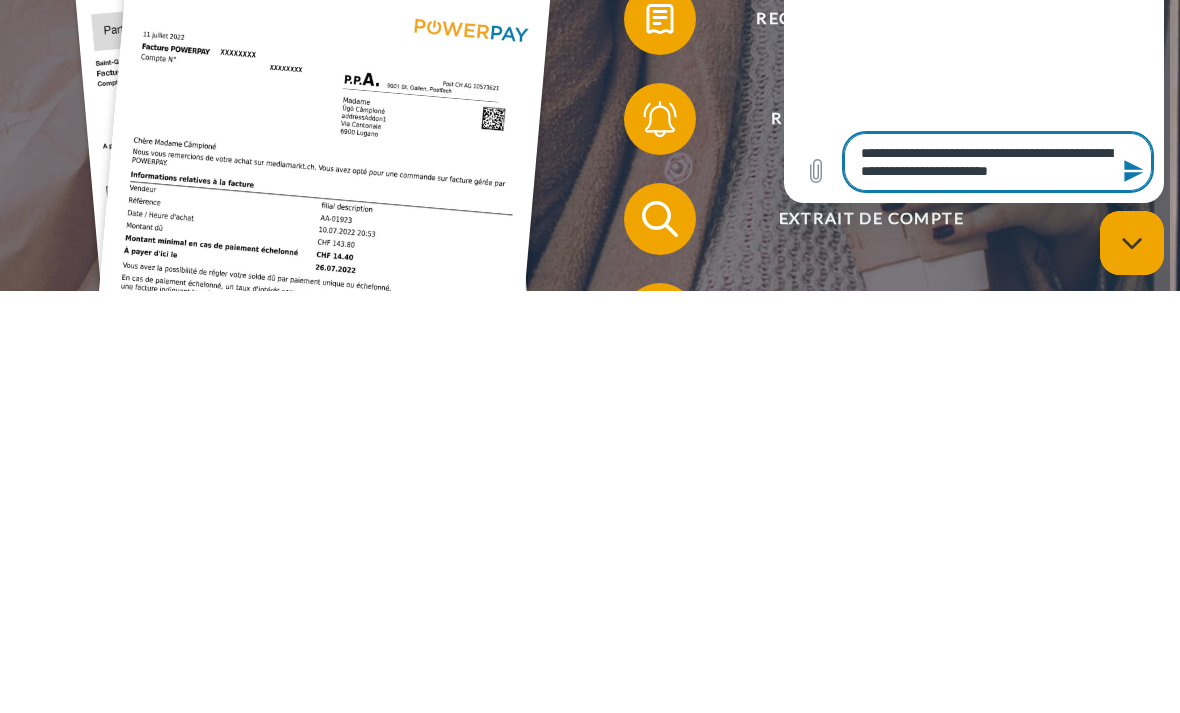 type on "**********" 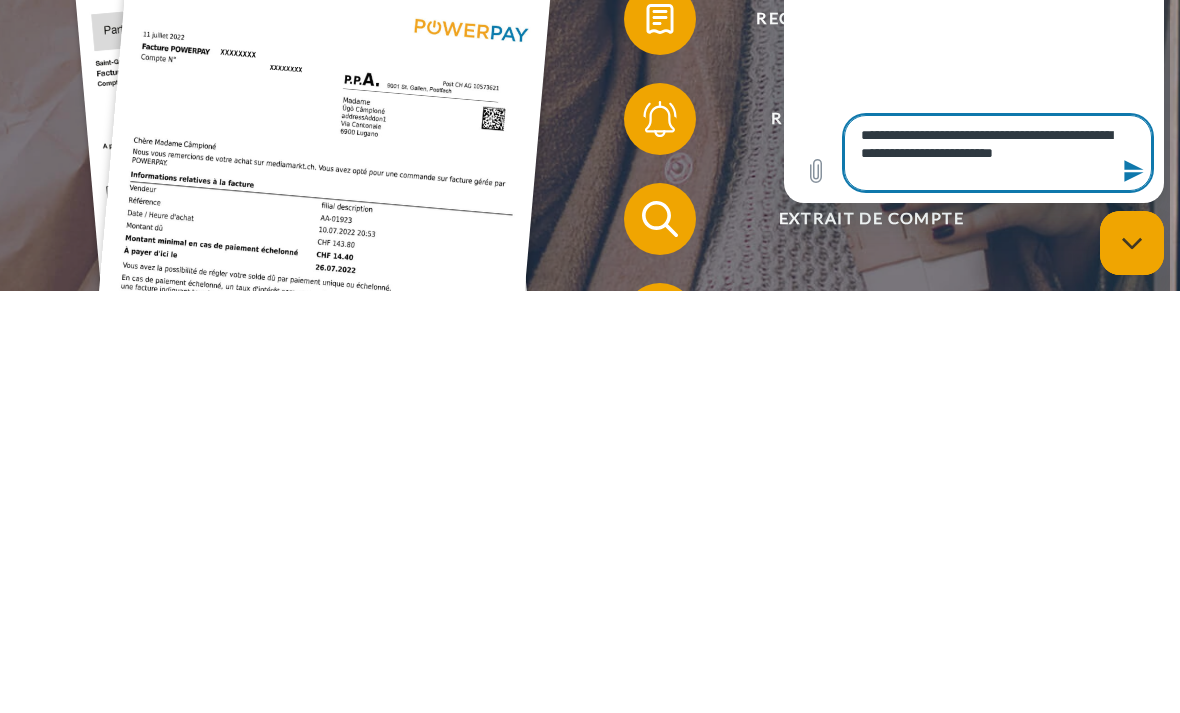 type on "**********" 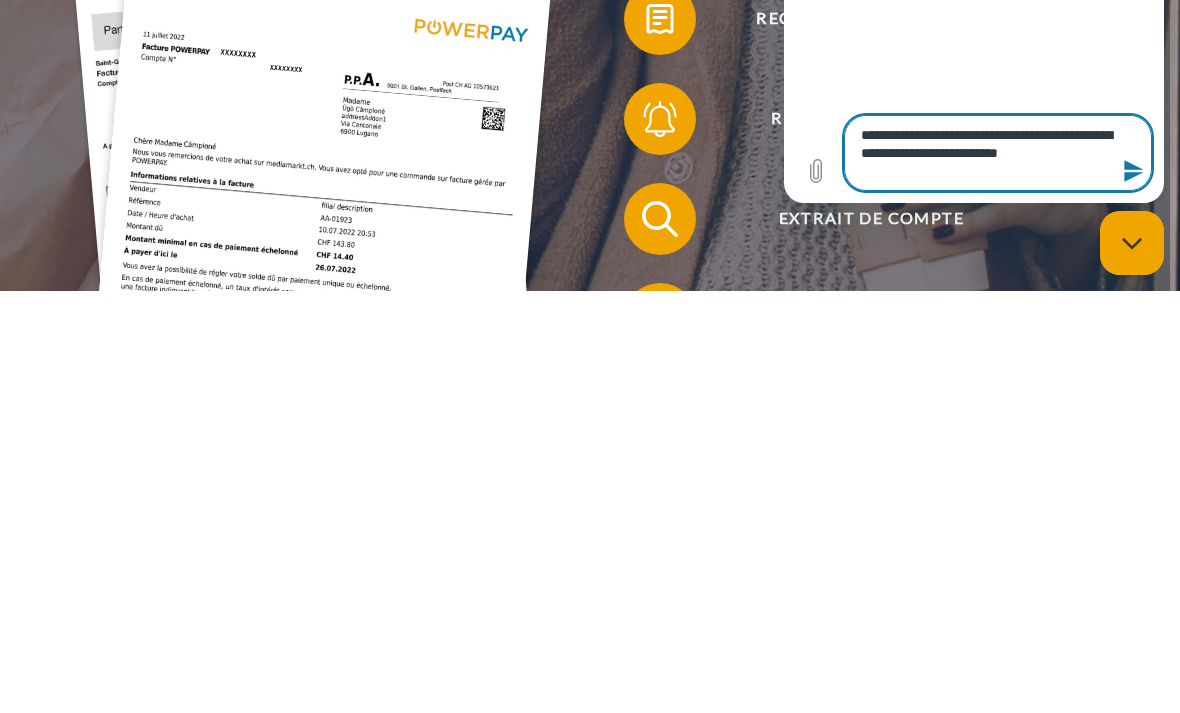 type on "**********" 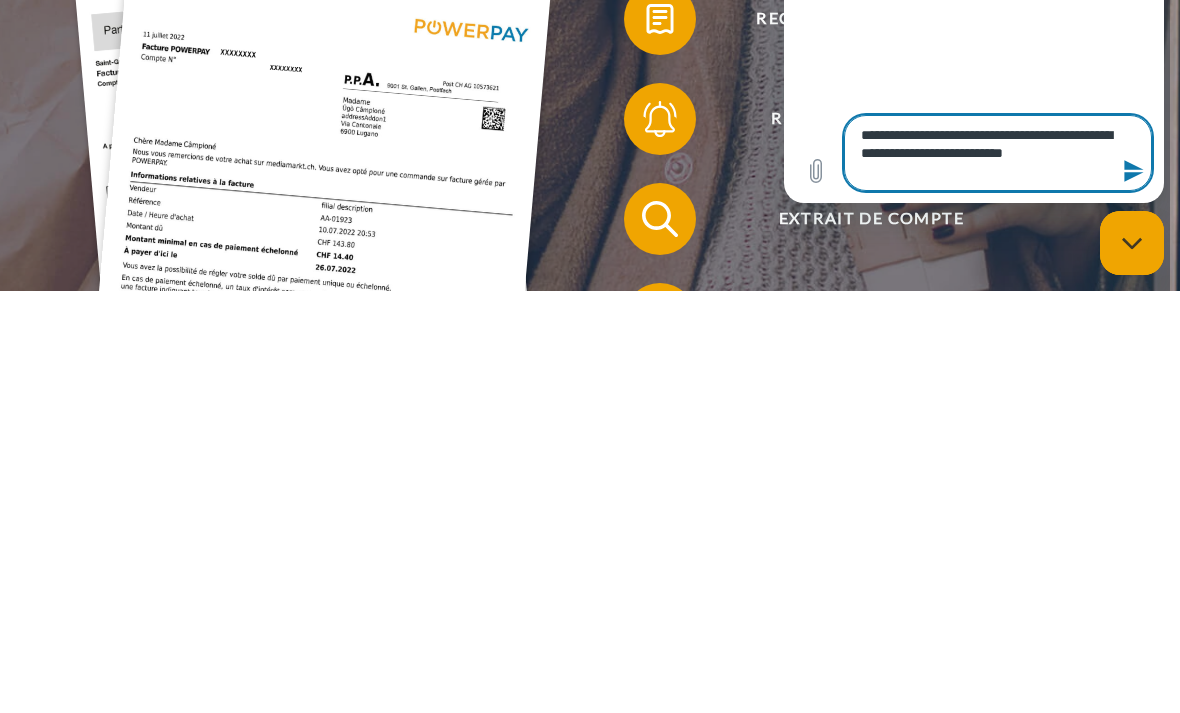 type on "*" 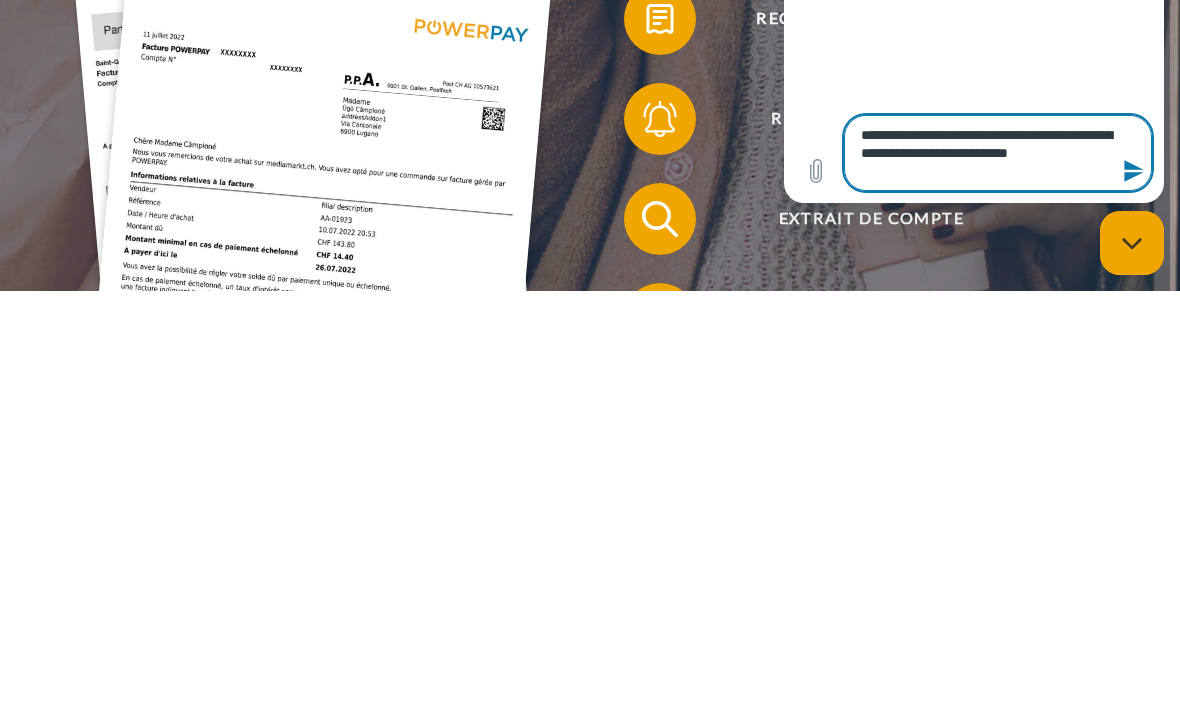 type on "*" 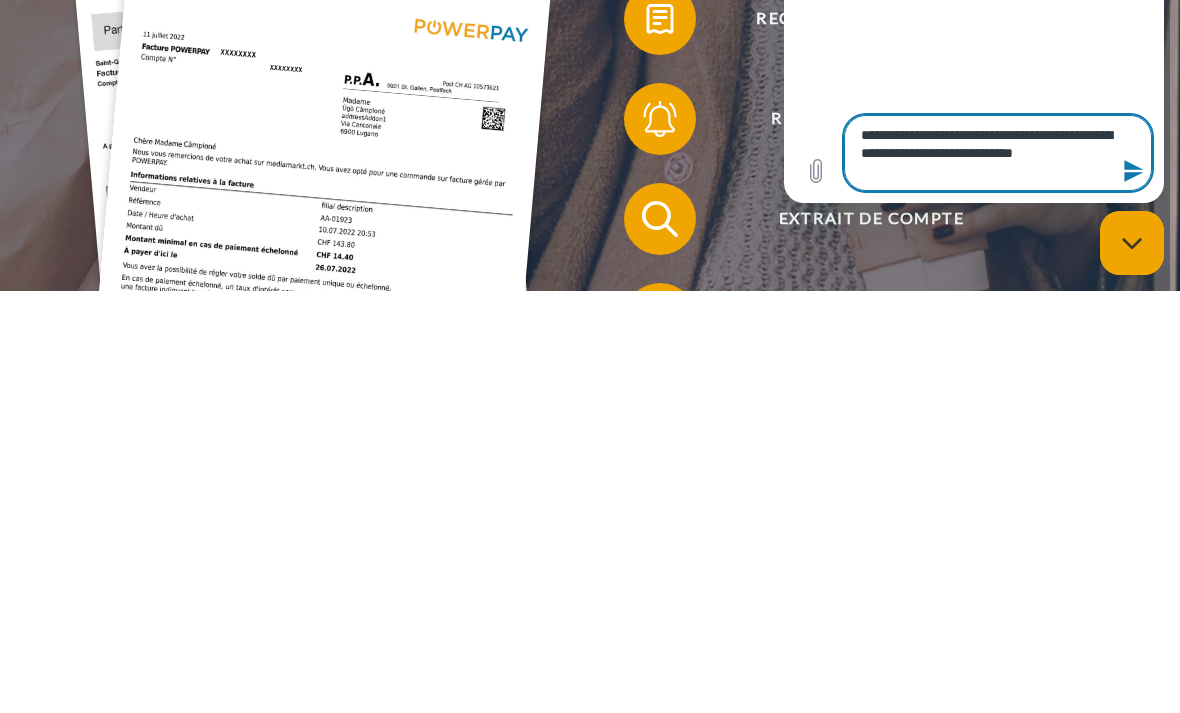 click on "**********" at bounding box center [998, 153] 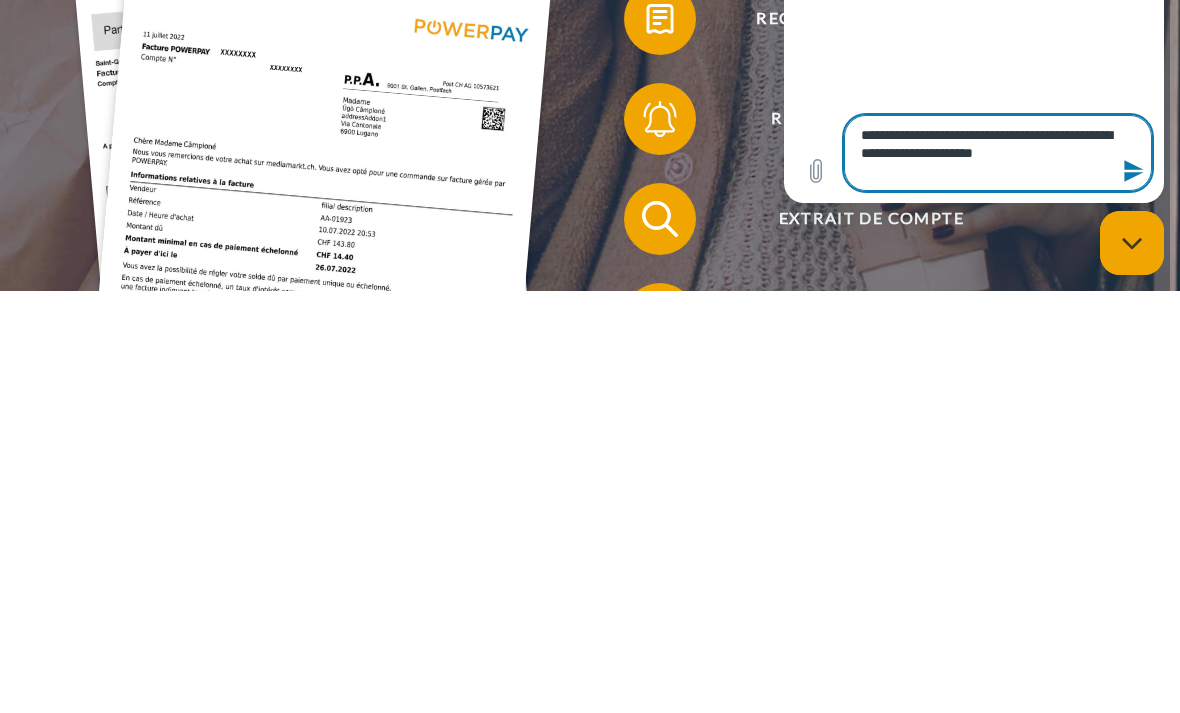 type on "**********" 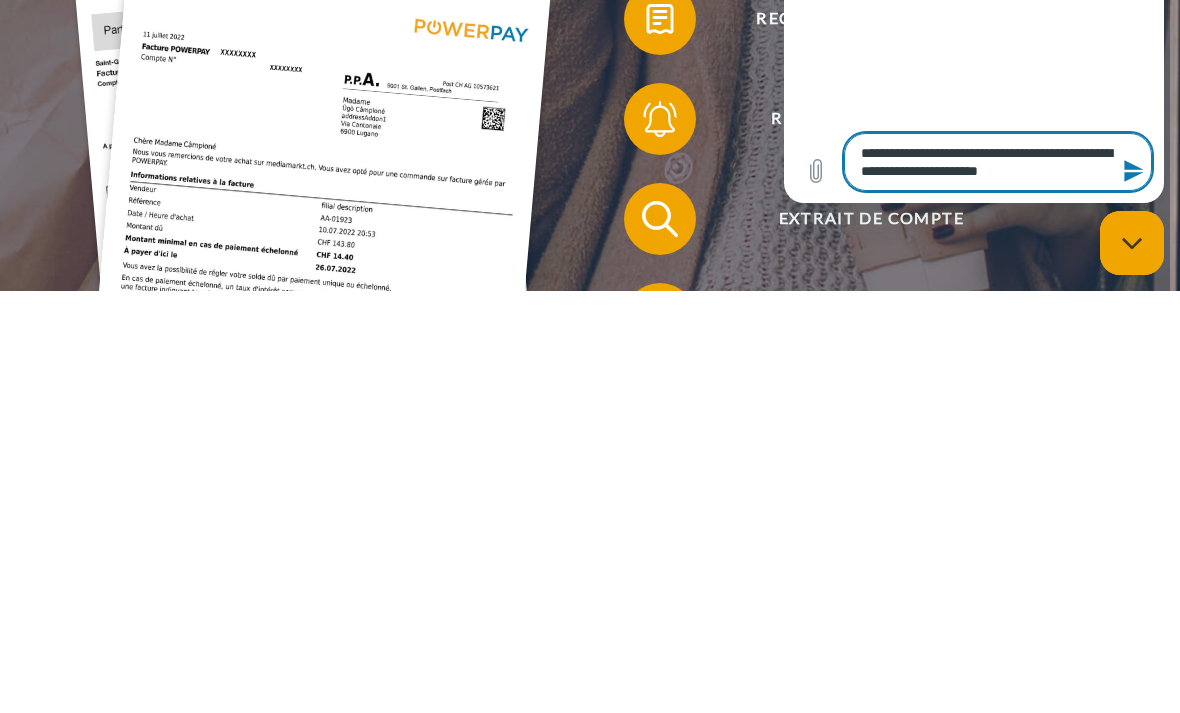type on "**********" 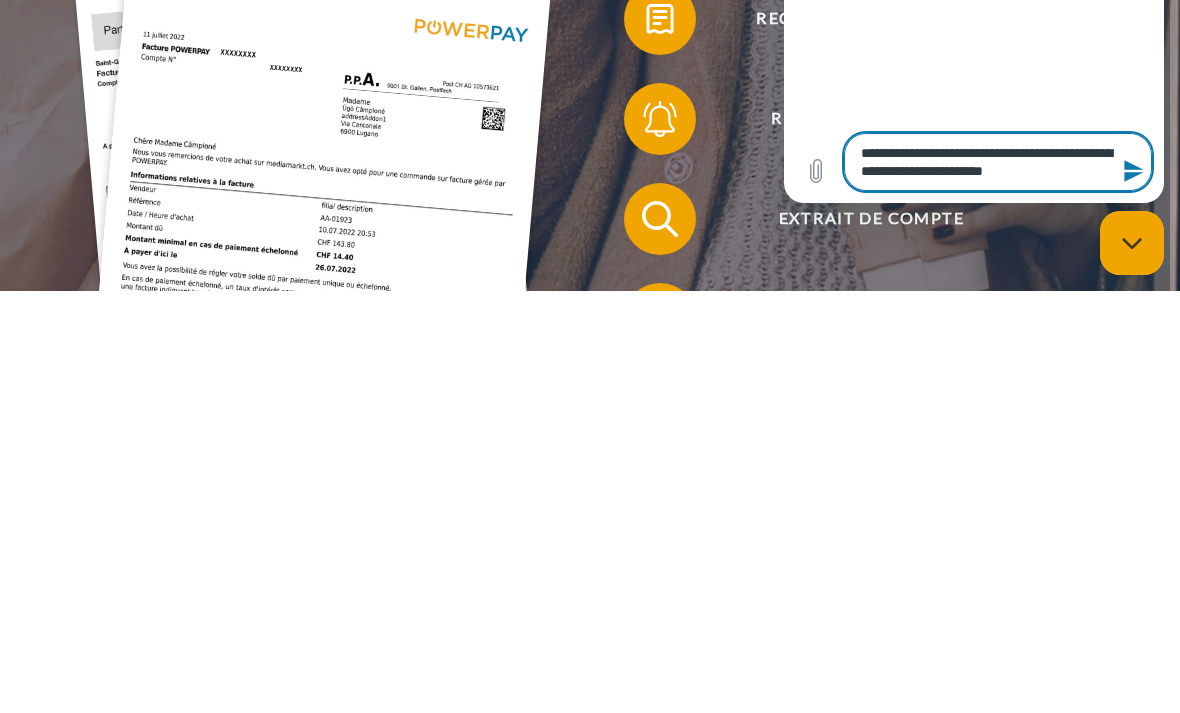 type on "*" 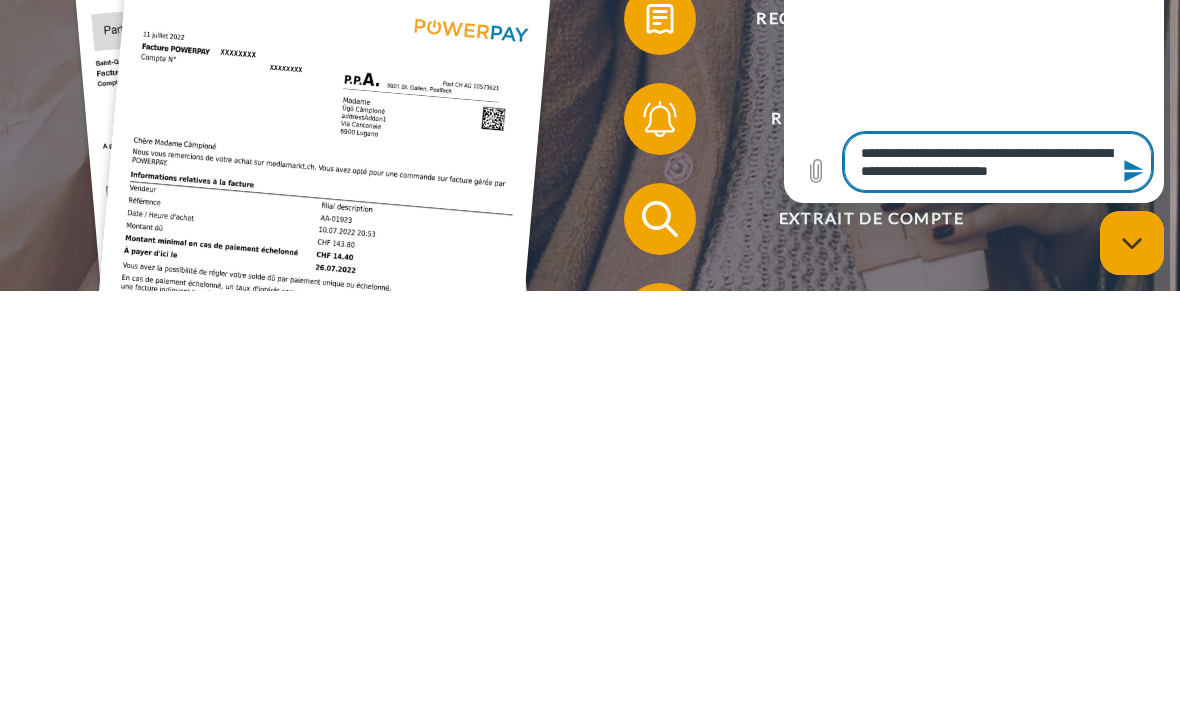 type on "**********" 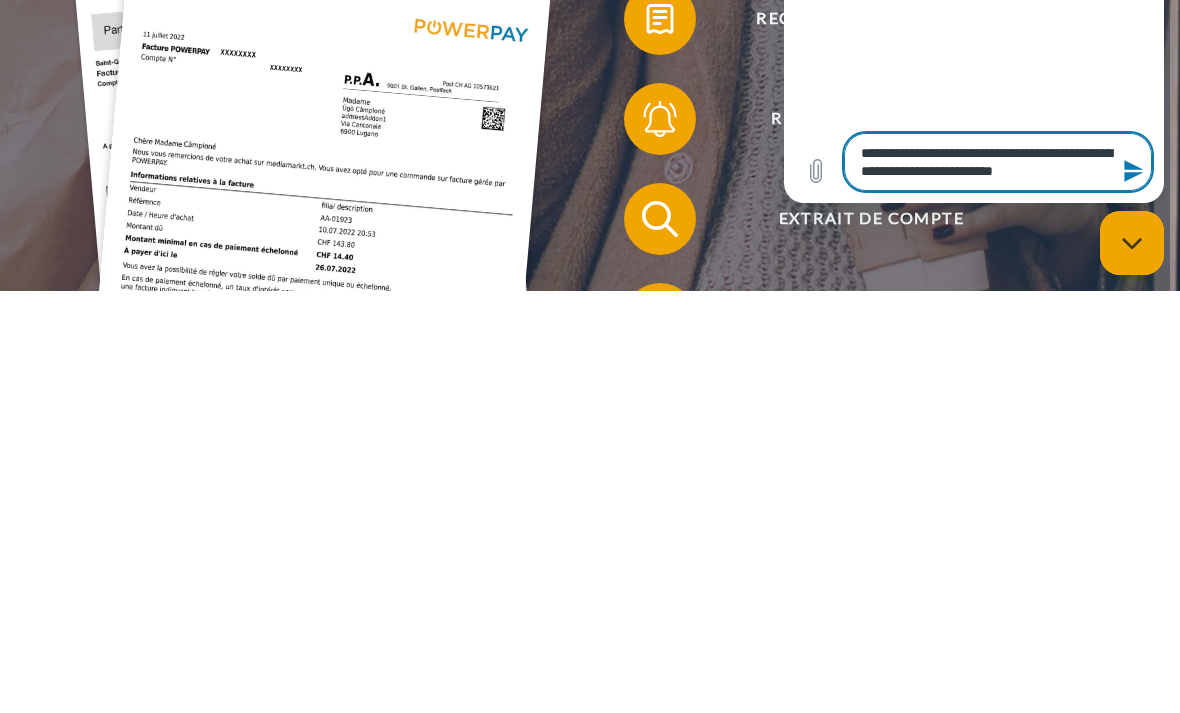 type on "*" 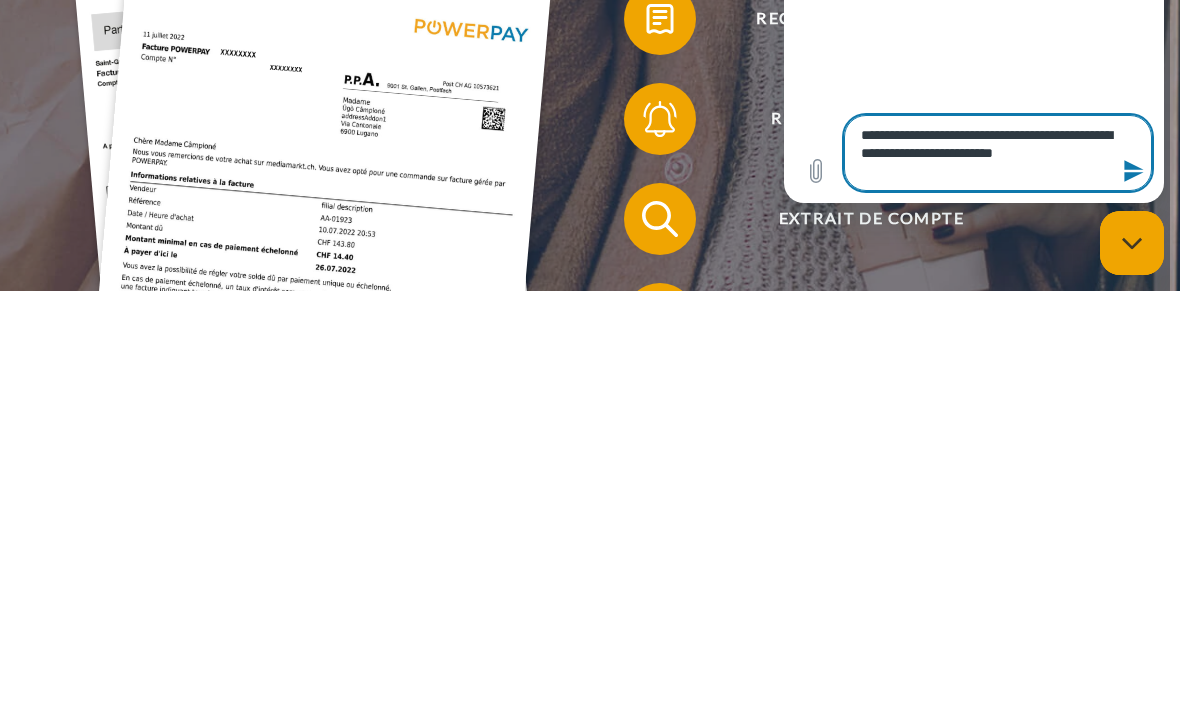 type on "**********" 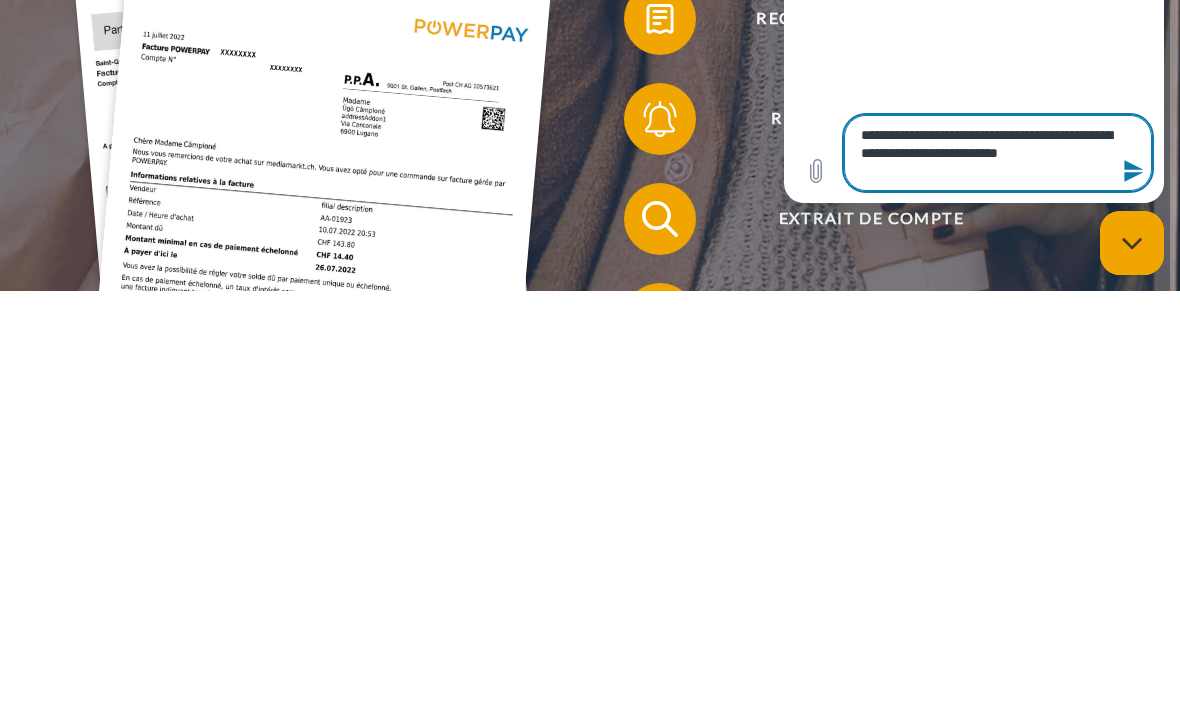 type on "**********" 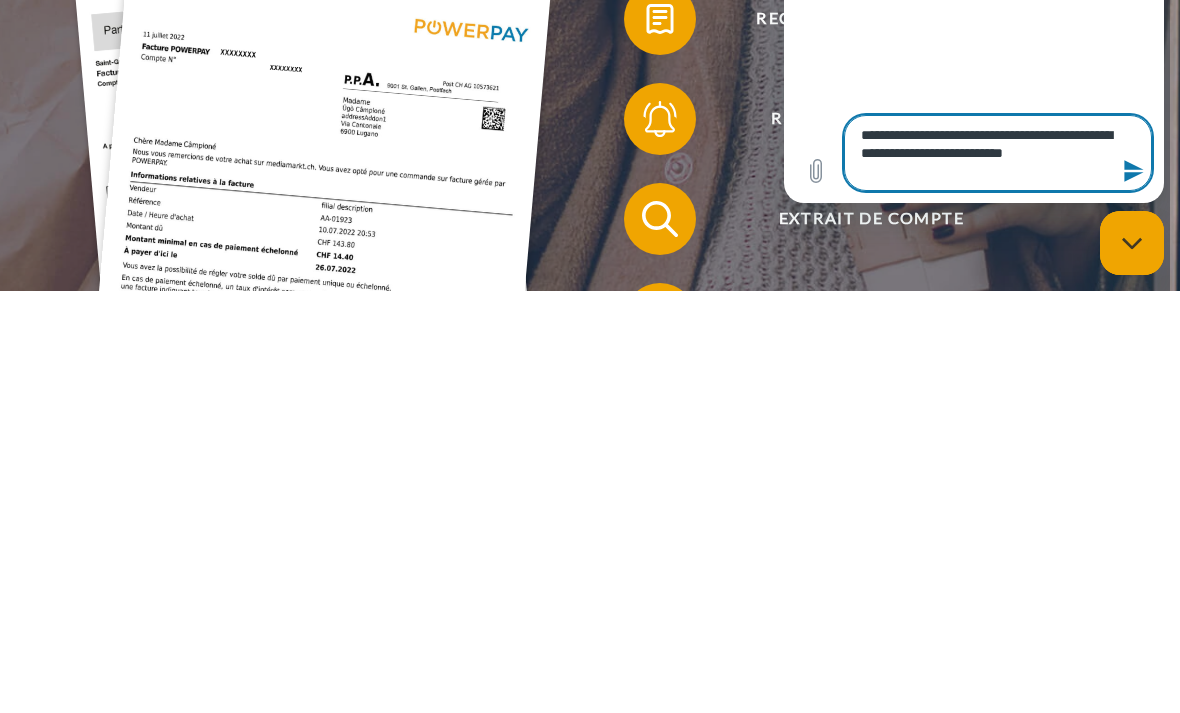 type on "*" 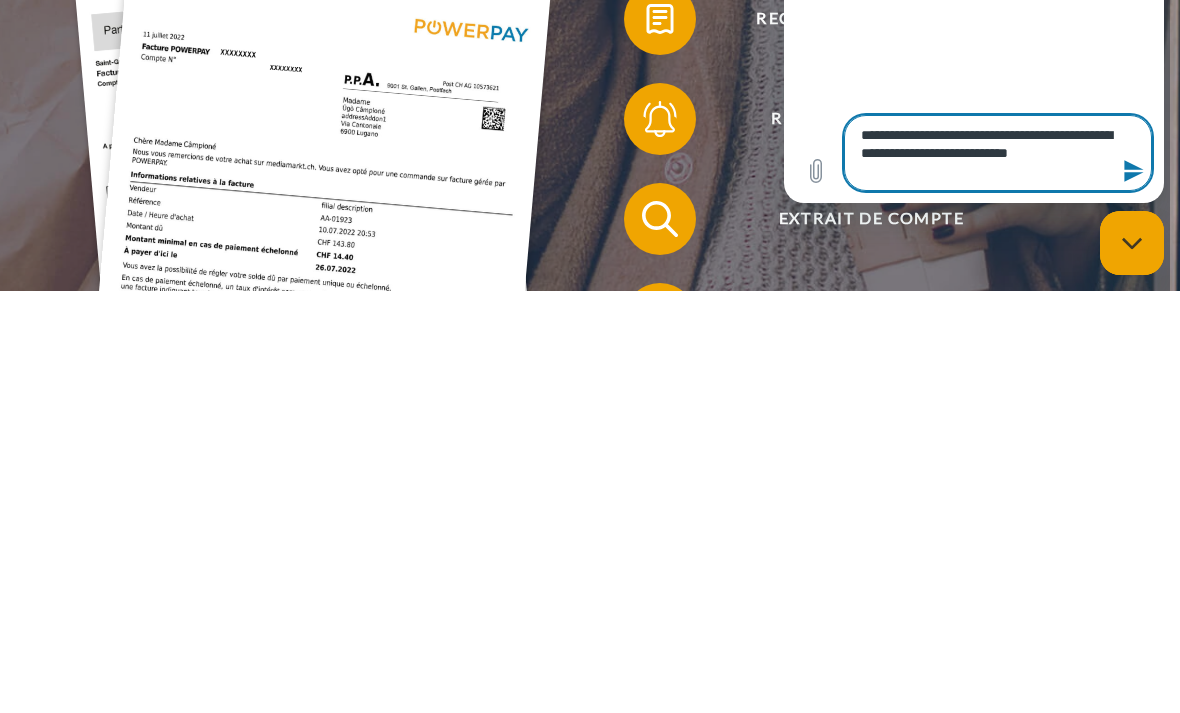 type on "**********" 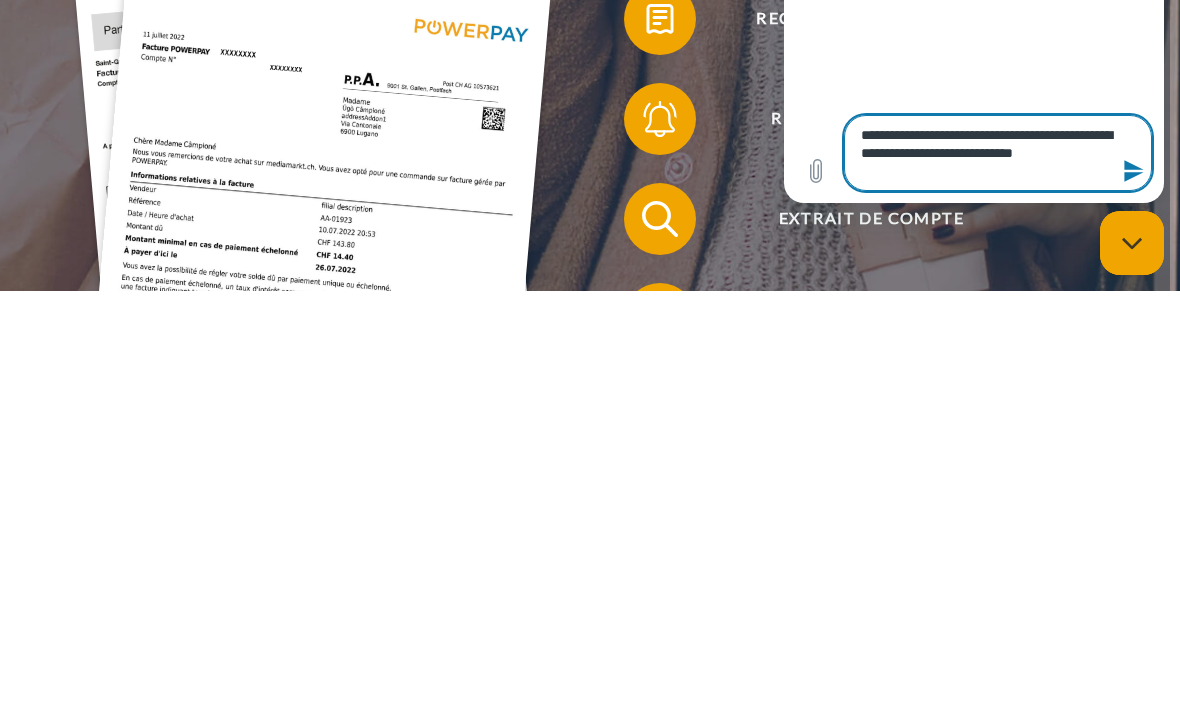 type on "*" 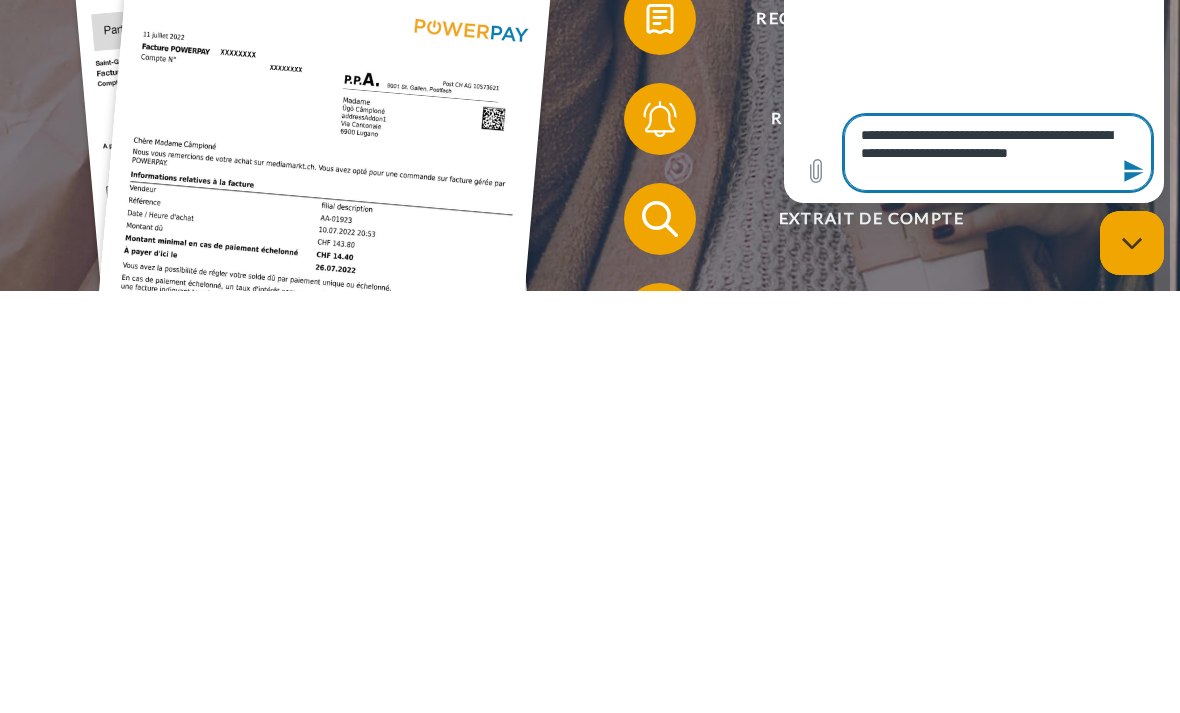 type on "**********" 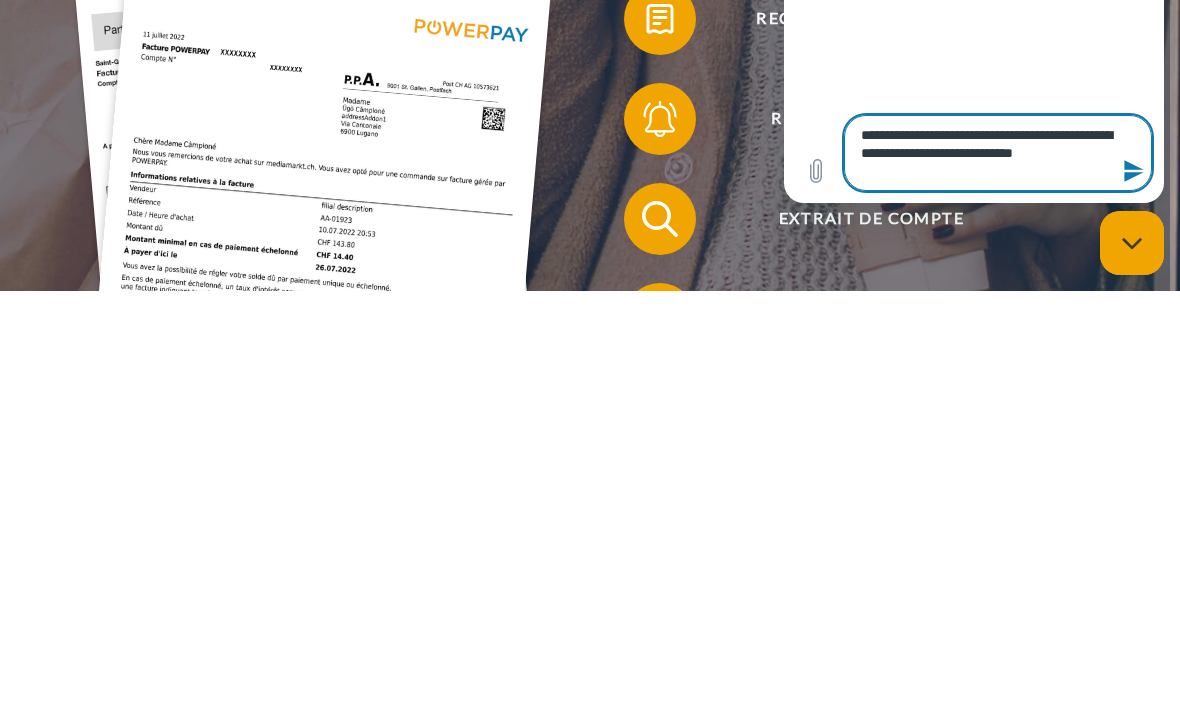 type on "*" 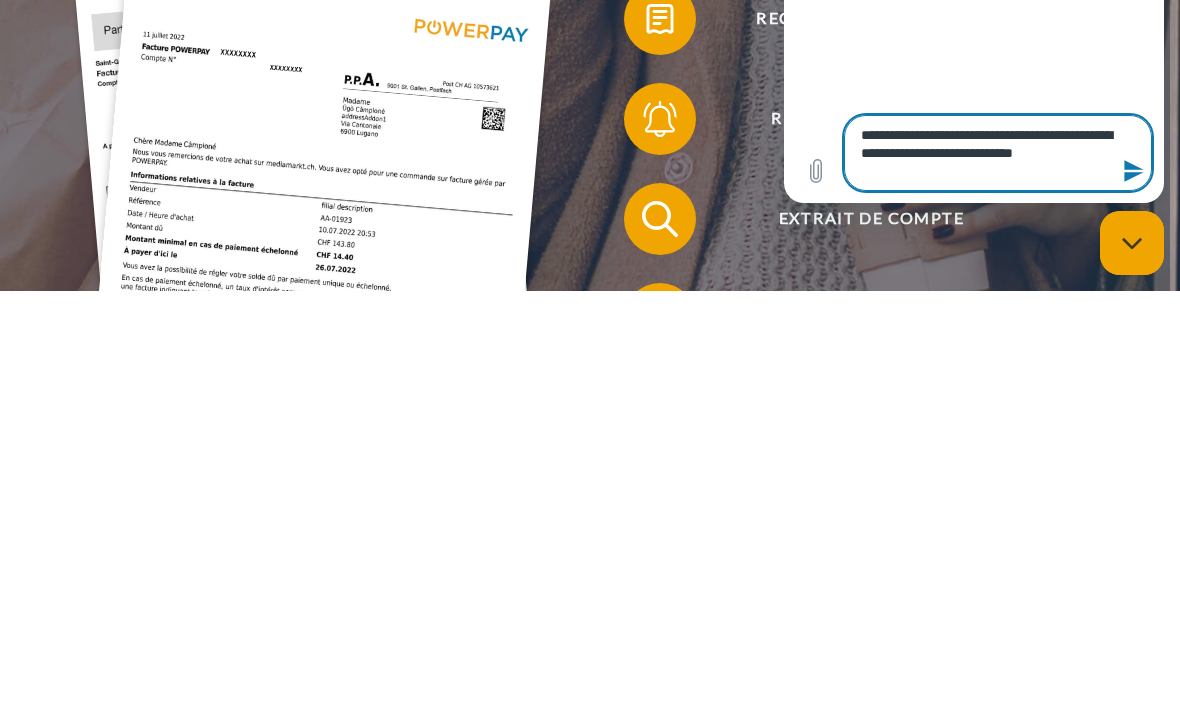 click 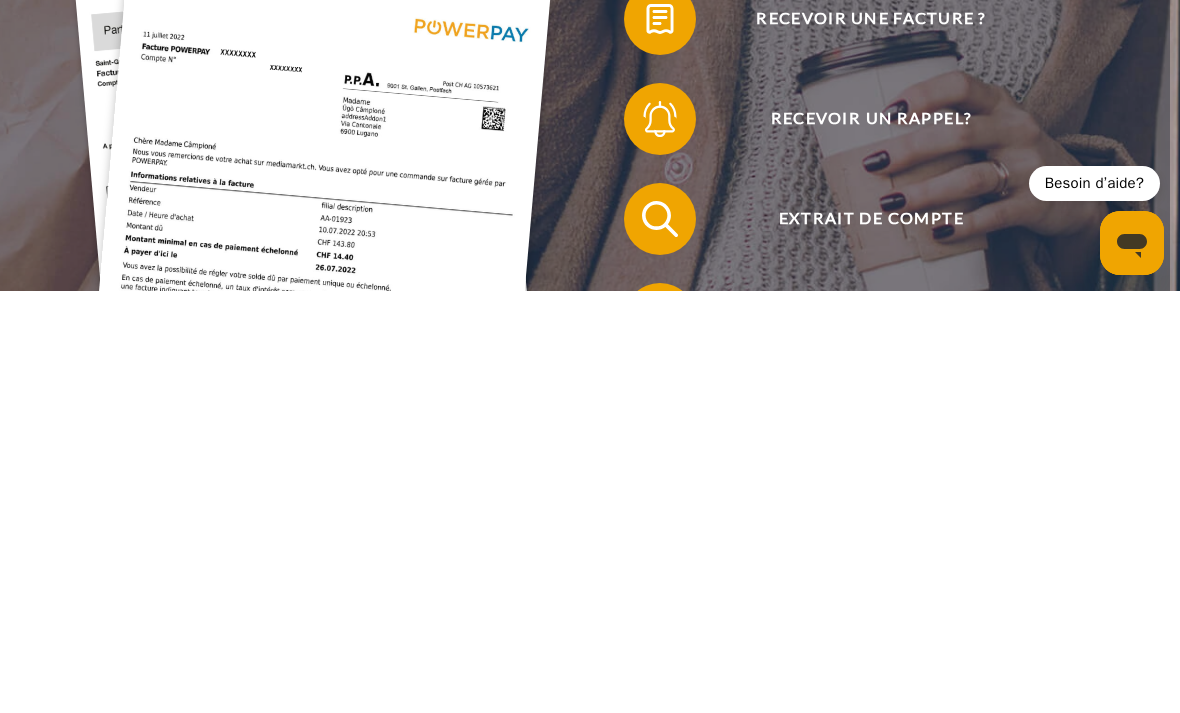 scroll, scrollTop: 448, scrollLeft: 0, axis: vertical 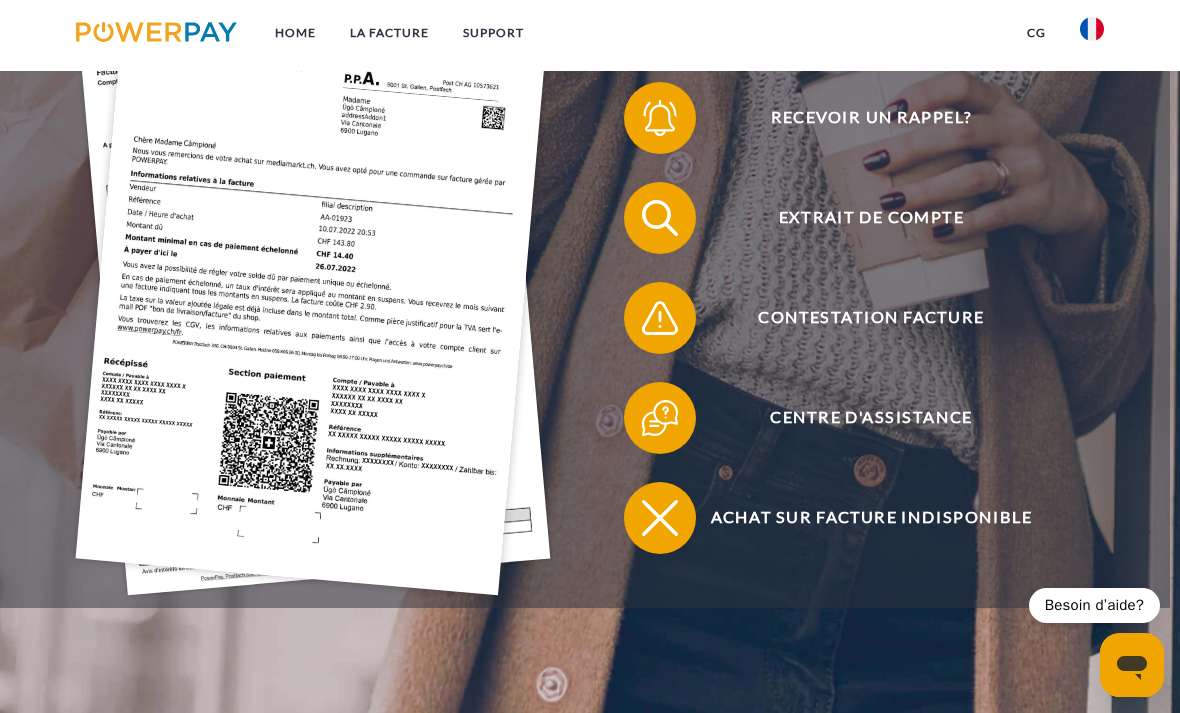 click 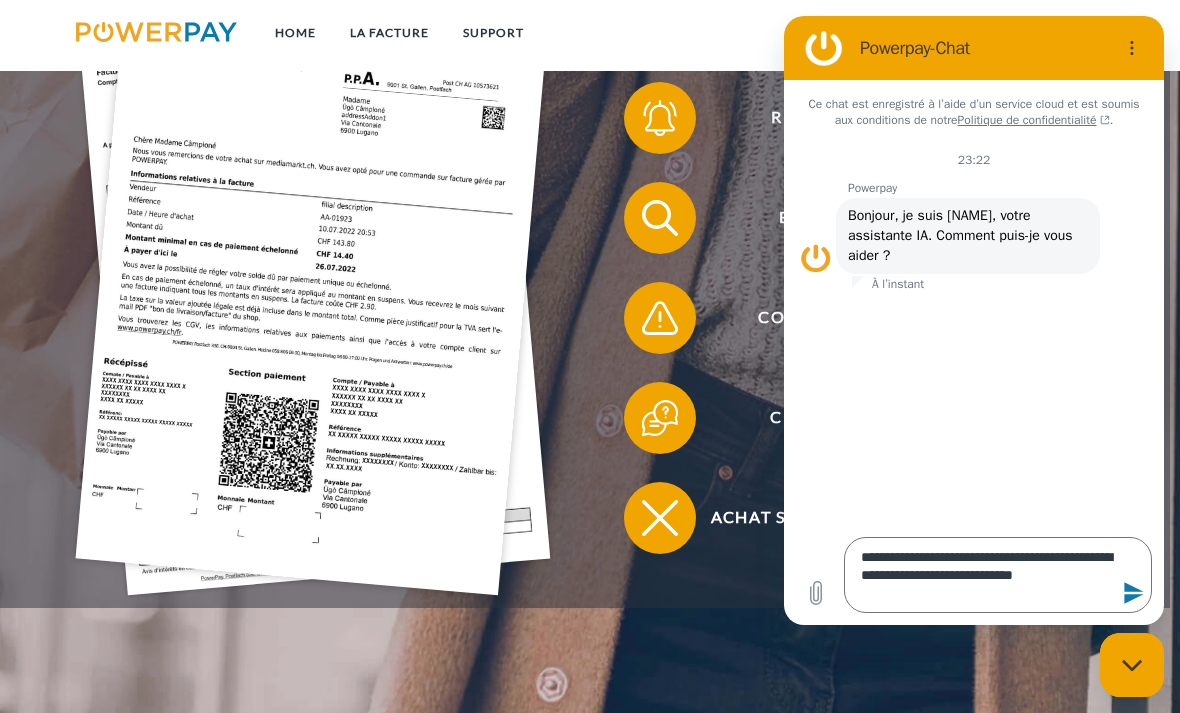 click 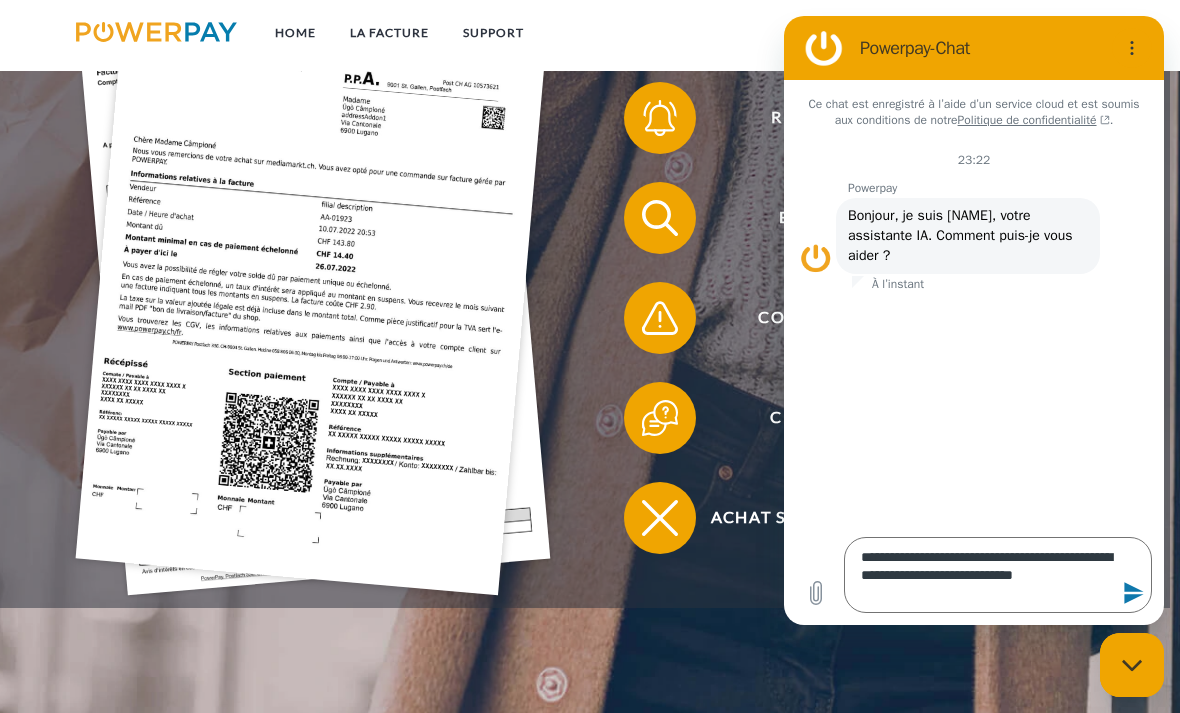 type 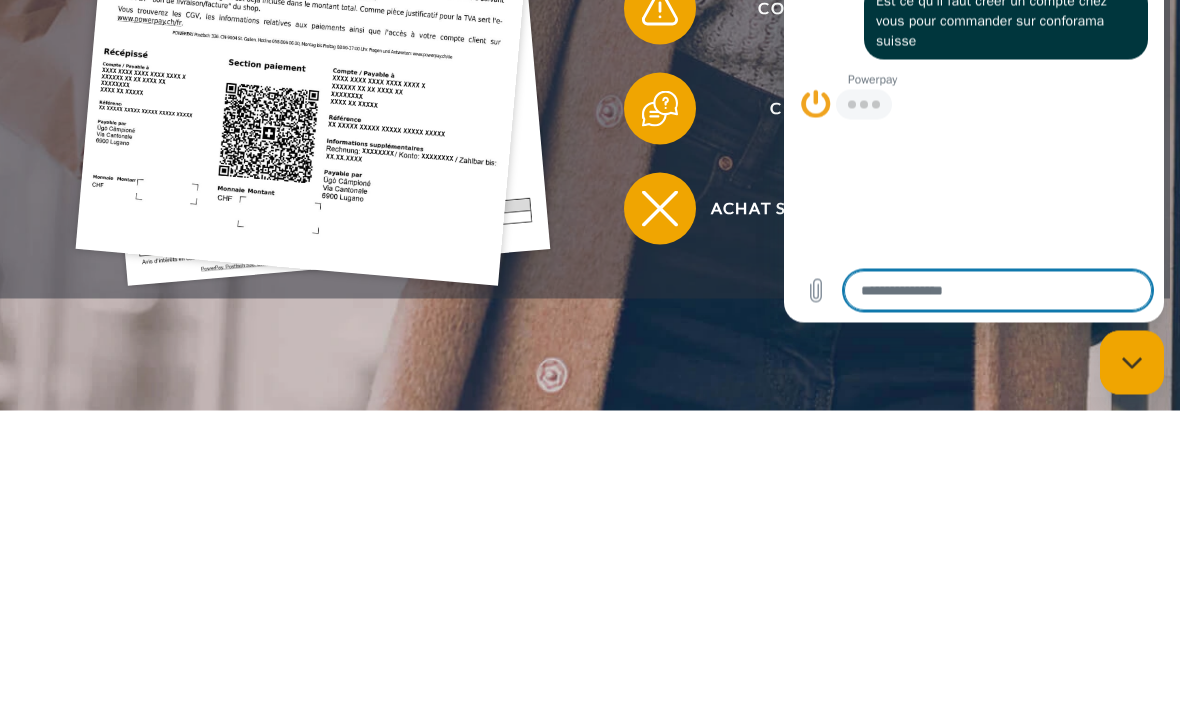 scroll, scrollTop: 758, scrollLeft: 0, axis: vertical 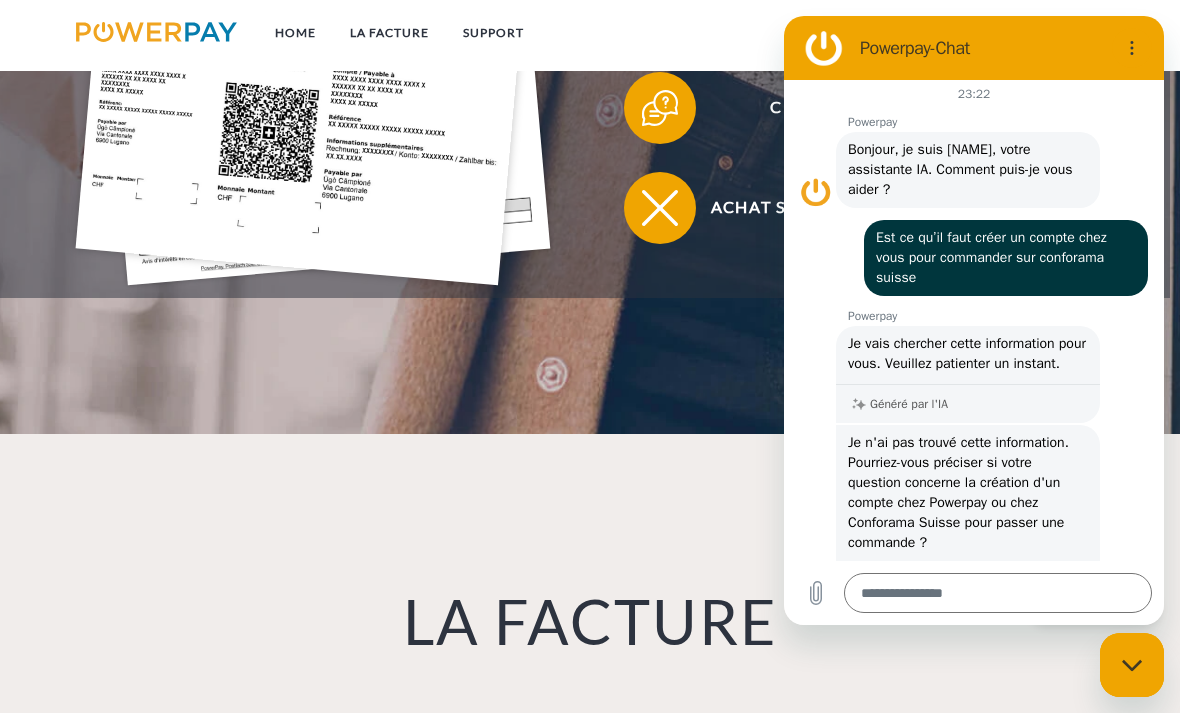 click 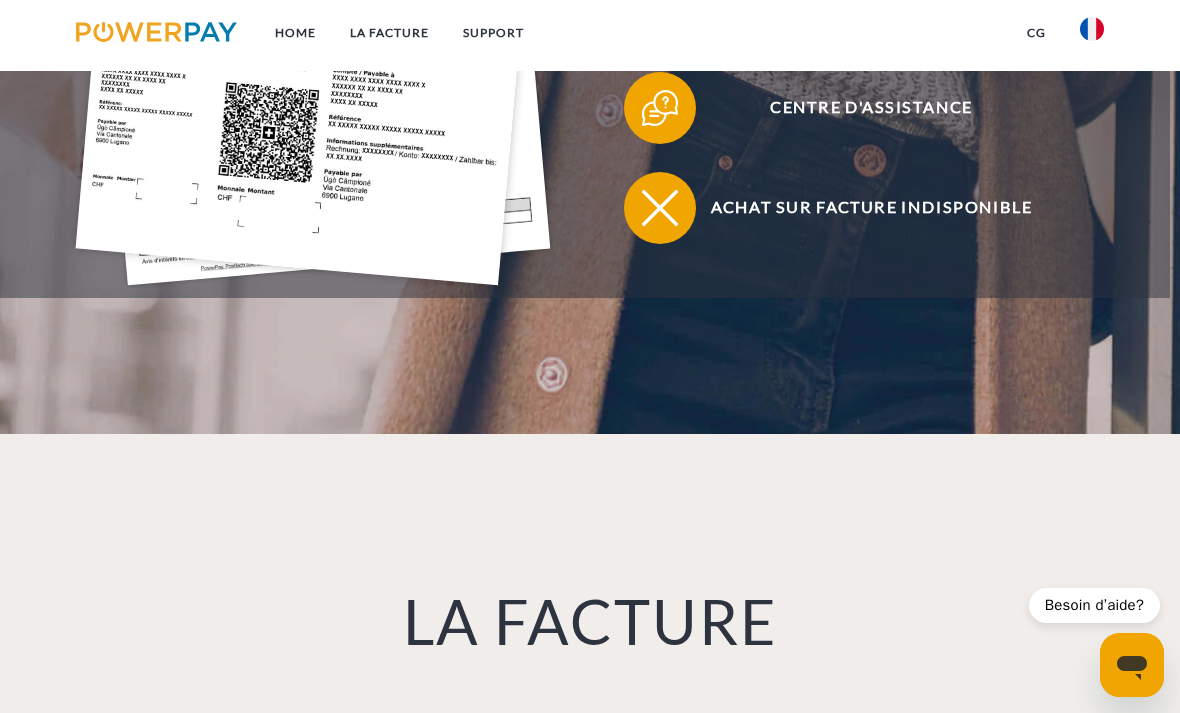 click on "CG" at bounding box center [1036, 33] 